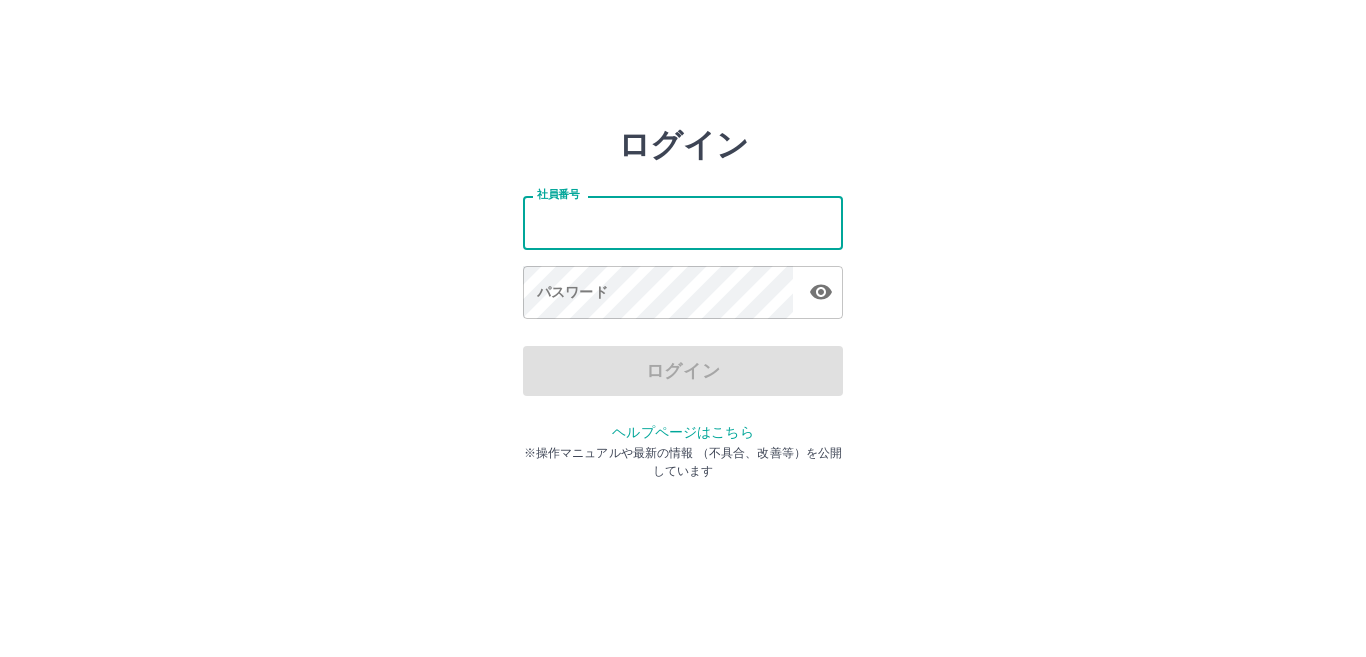 scroll, scrollTop: 0, scrollLeft: 0, axis: both 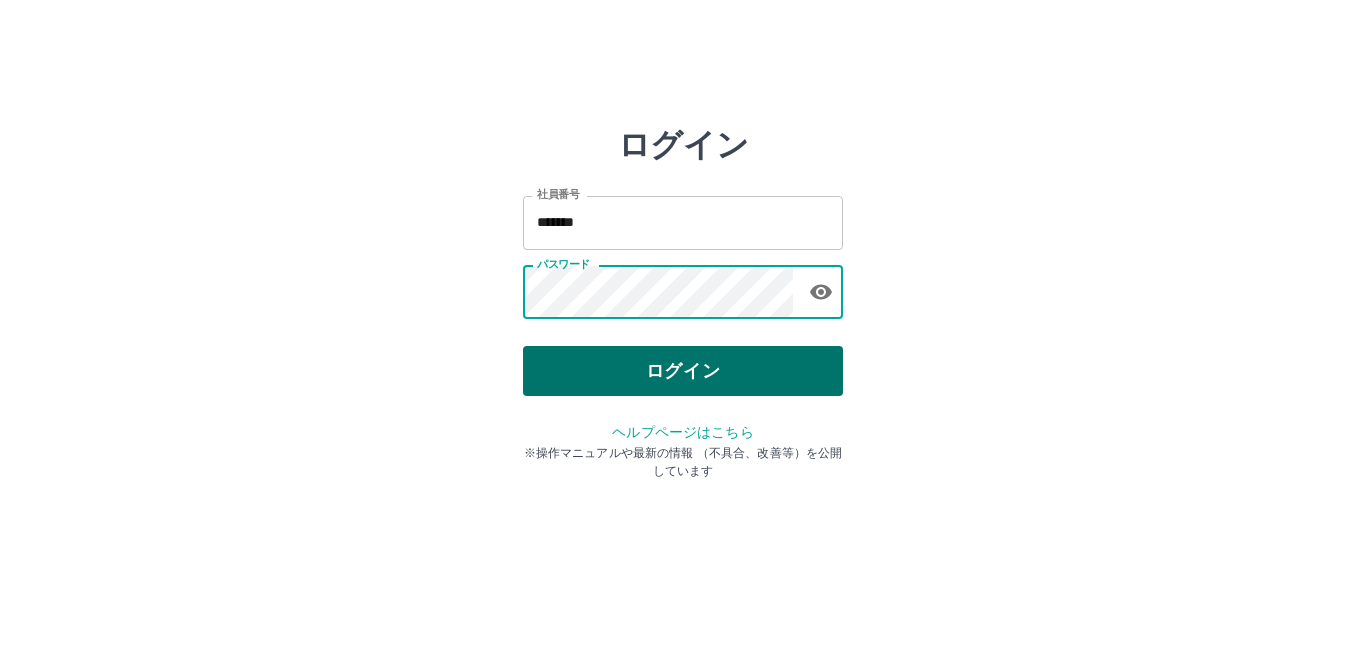 click on "ログイン" at bounding box center [683, 371] 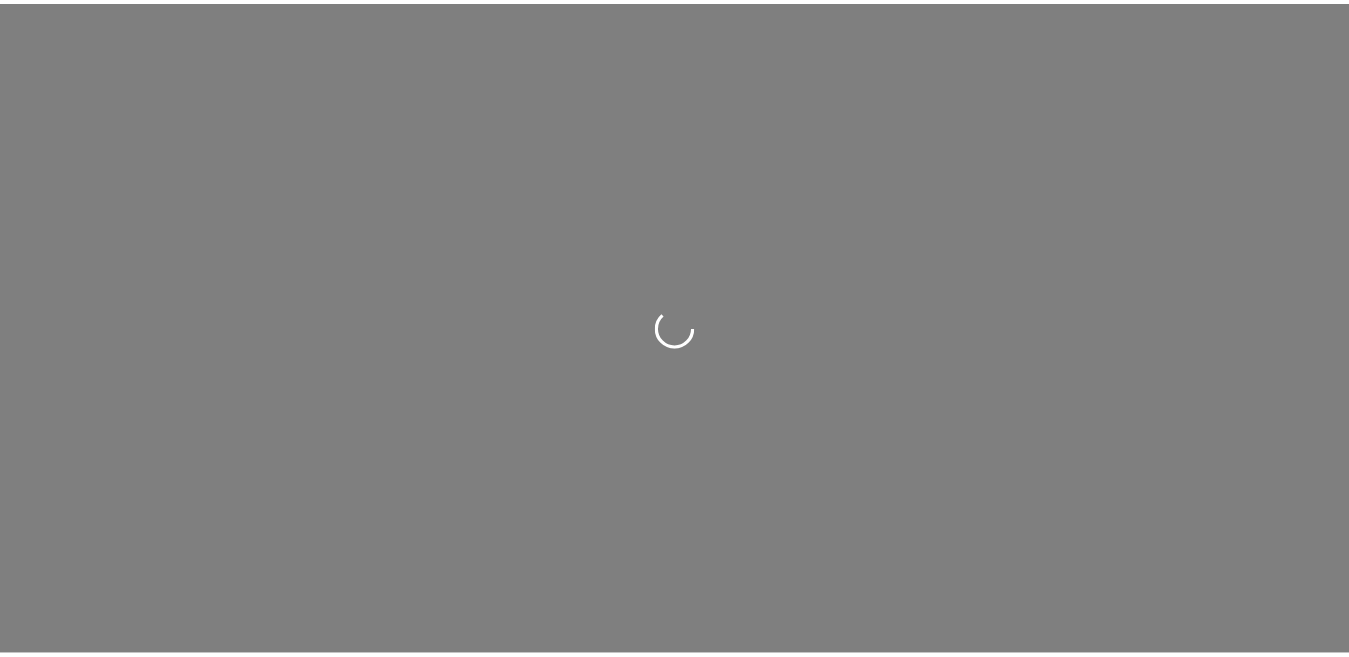 scroll, scrollTop: 0, scrollLeft: 0, axis: both 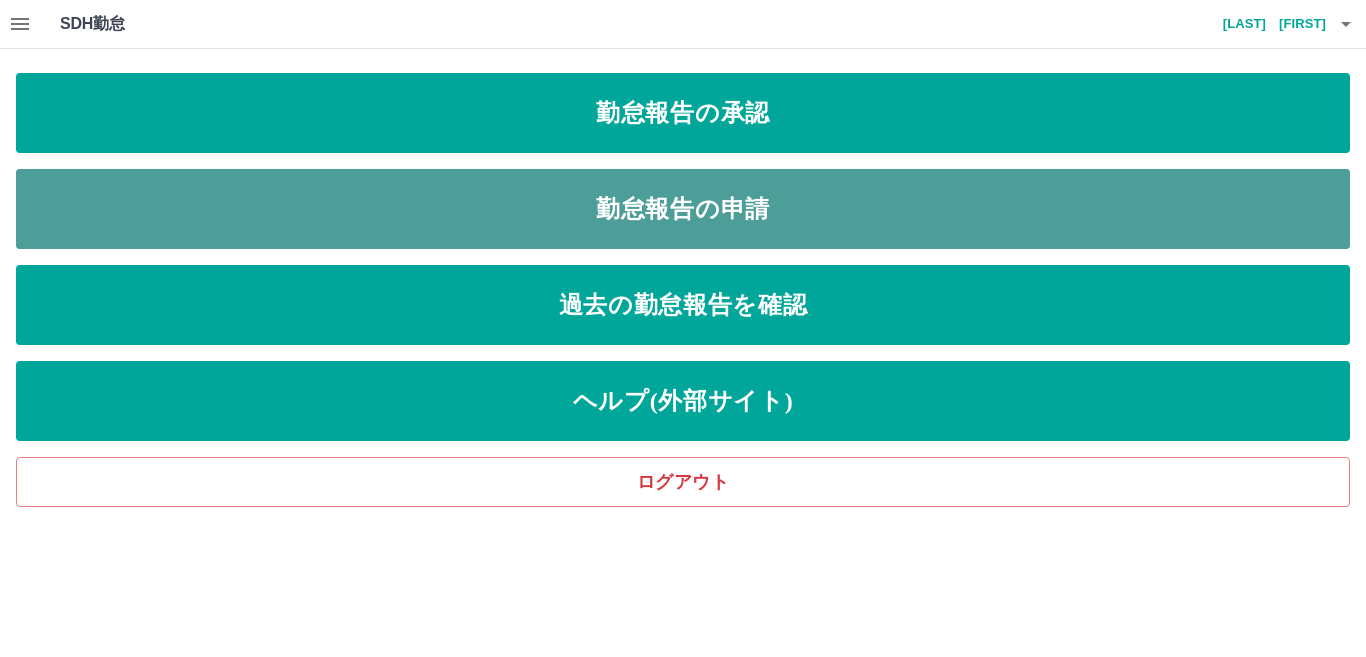 click on "勤怠報告の申請" at bounding box center (683, 209) 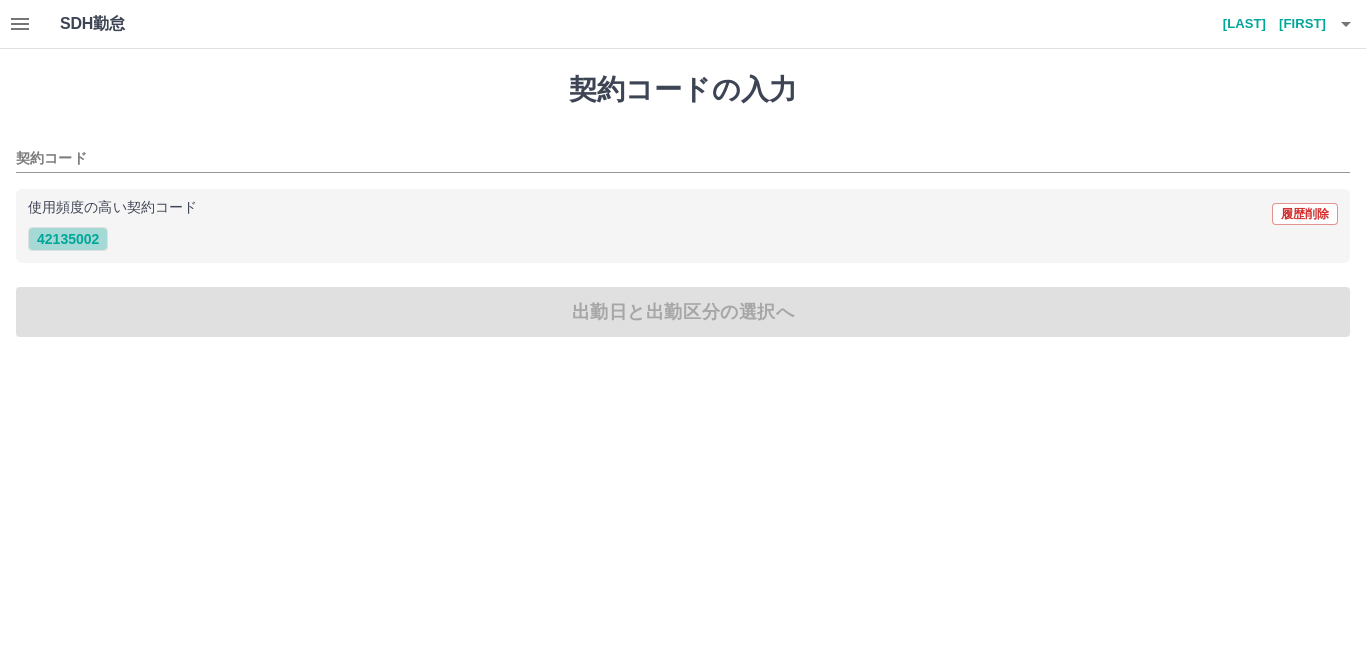 click on "42135002" at bounding box center [68, 239] 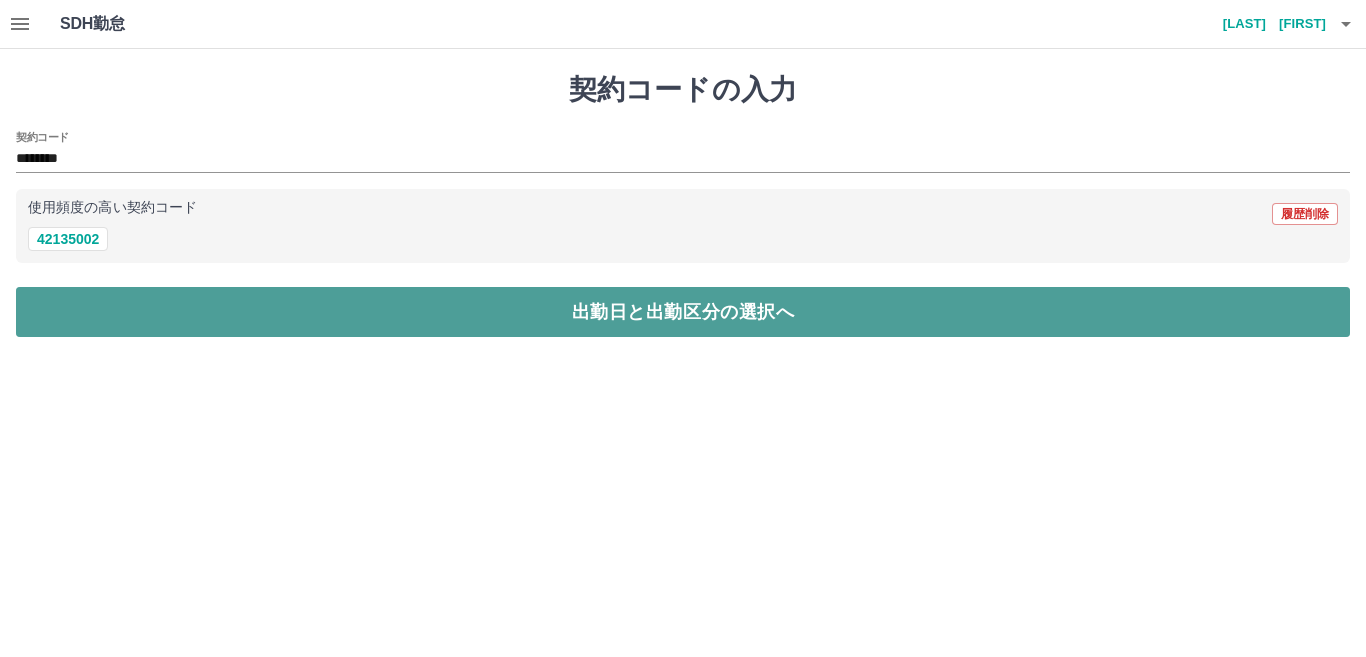click on "出勤日と出勤区分の選択へ" at bounding box center (683, 312) 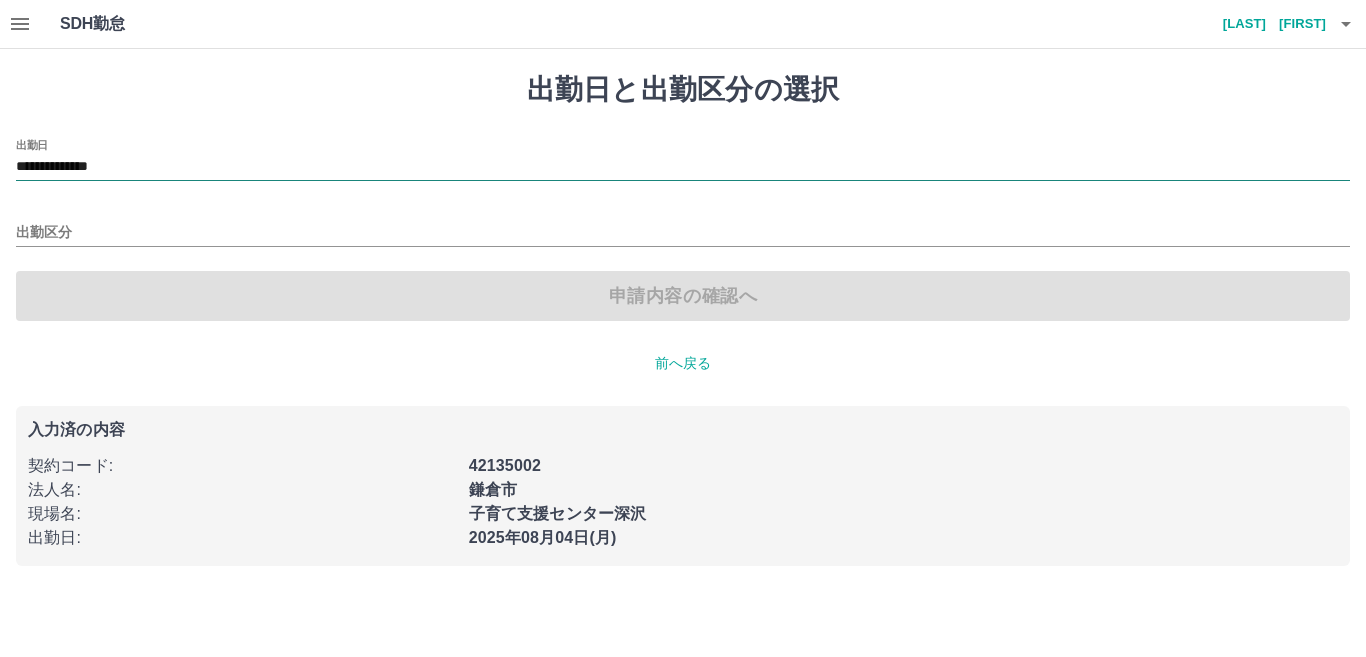 click on "**********" at bounding box center [683, 167] 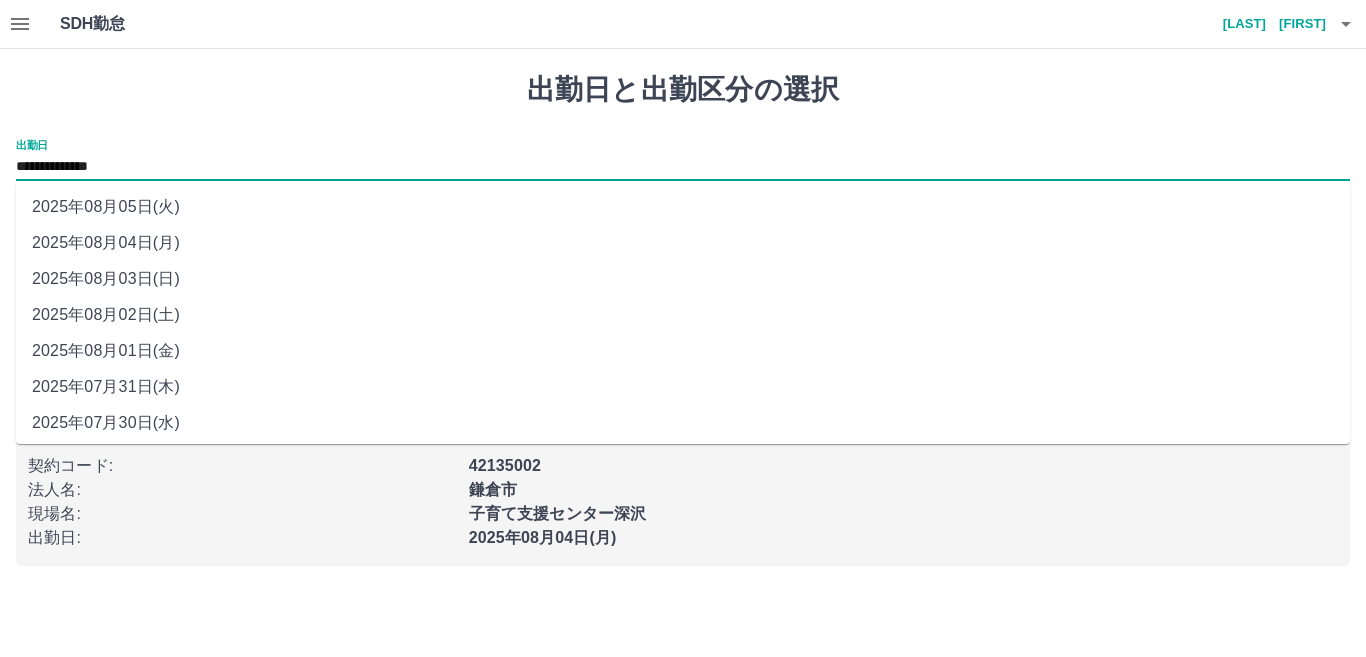 click on "2025年08月01日(金)" at bounding box center (683, 351) 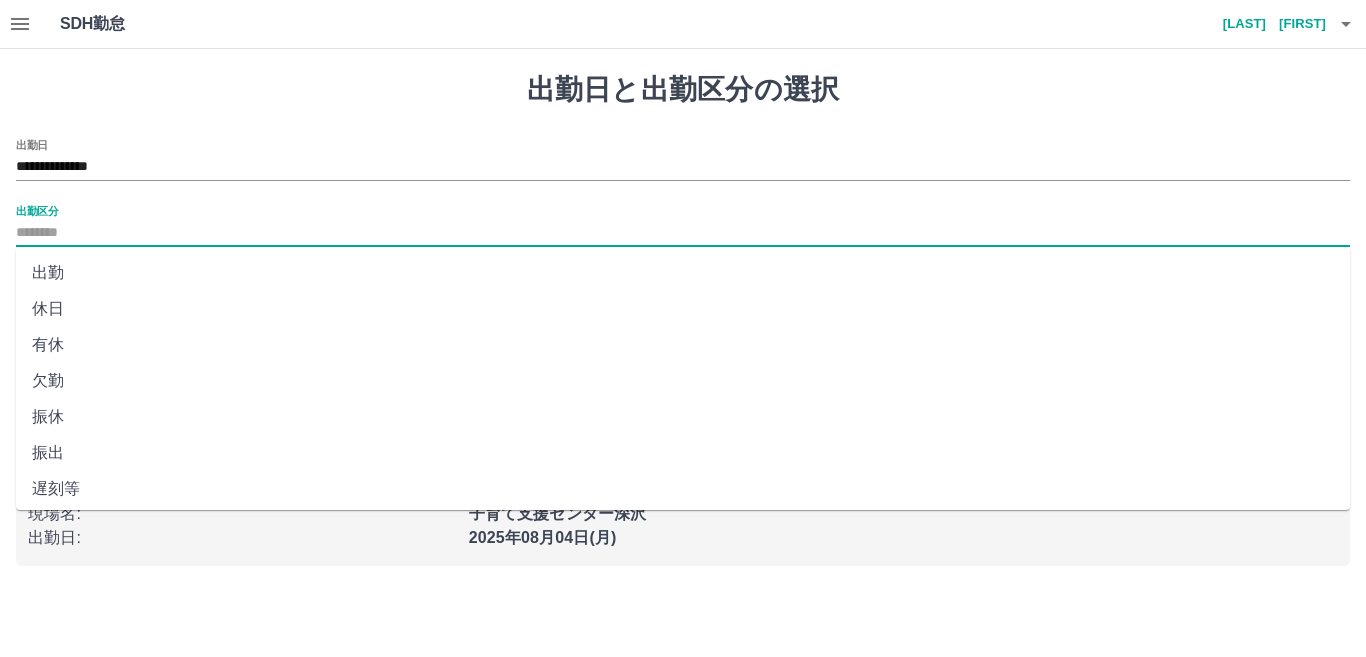 click on "出勤区分" at bounding box center [683, 233] 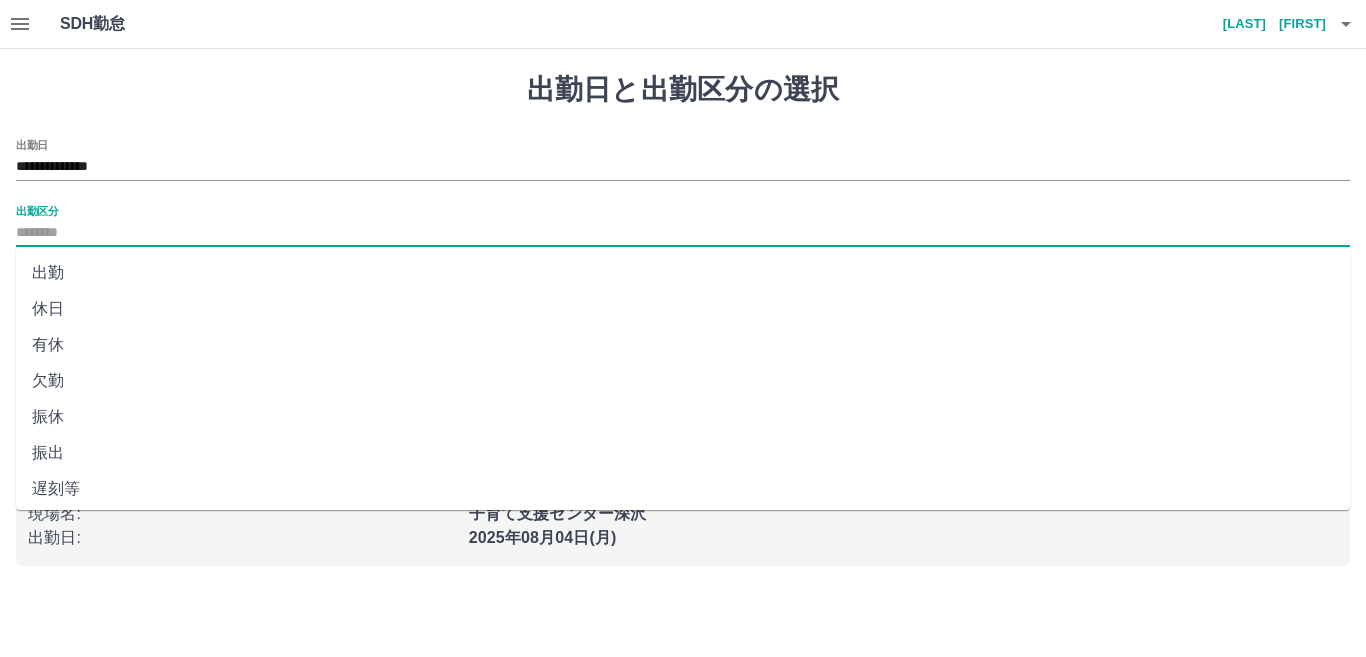 click on "出勤" at bounding box center [683, 273] 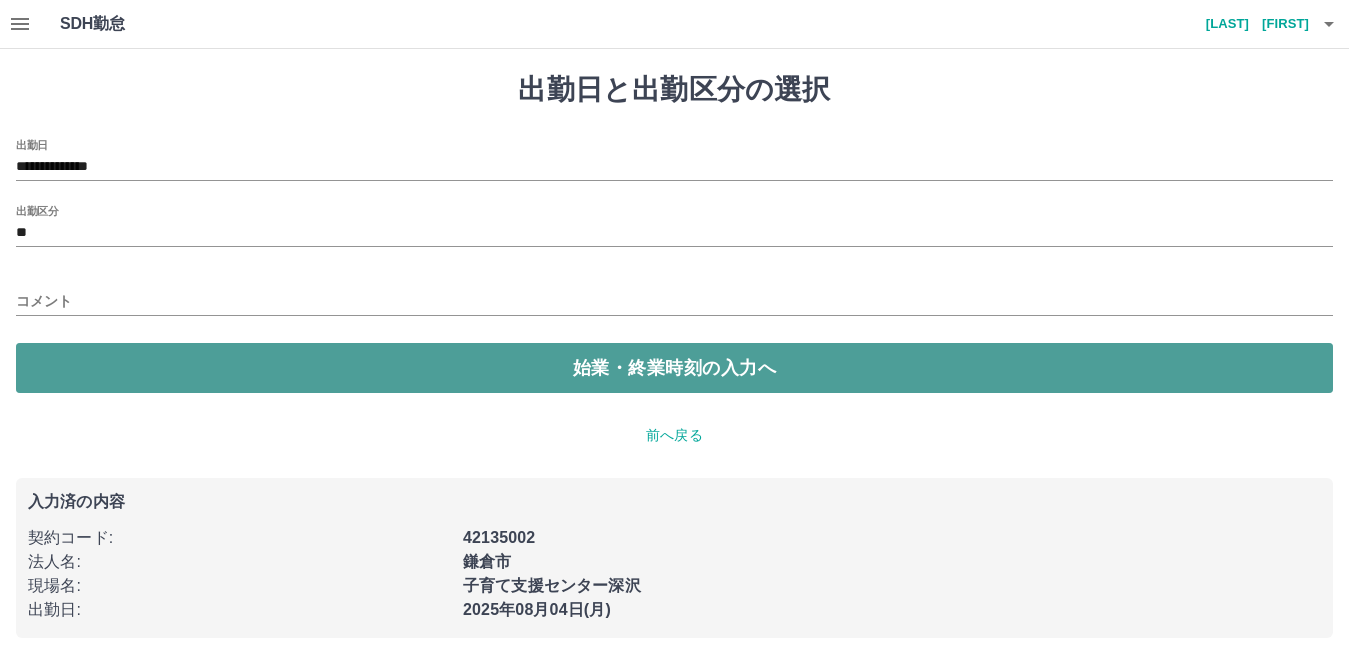 click on "始業・終業時刻の入力へ" at bounding box center [674, 368] 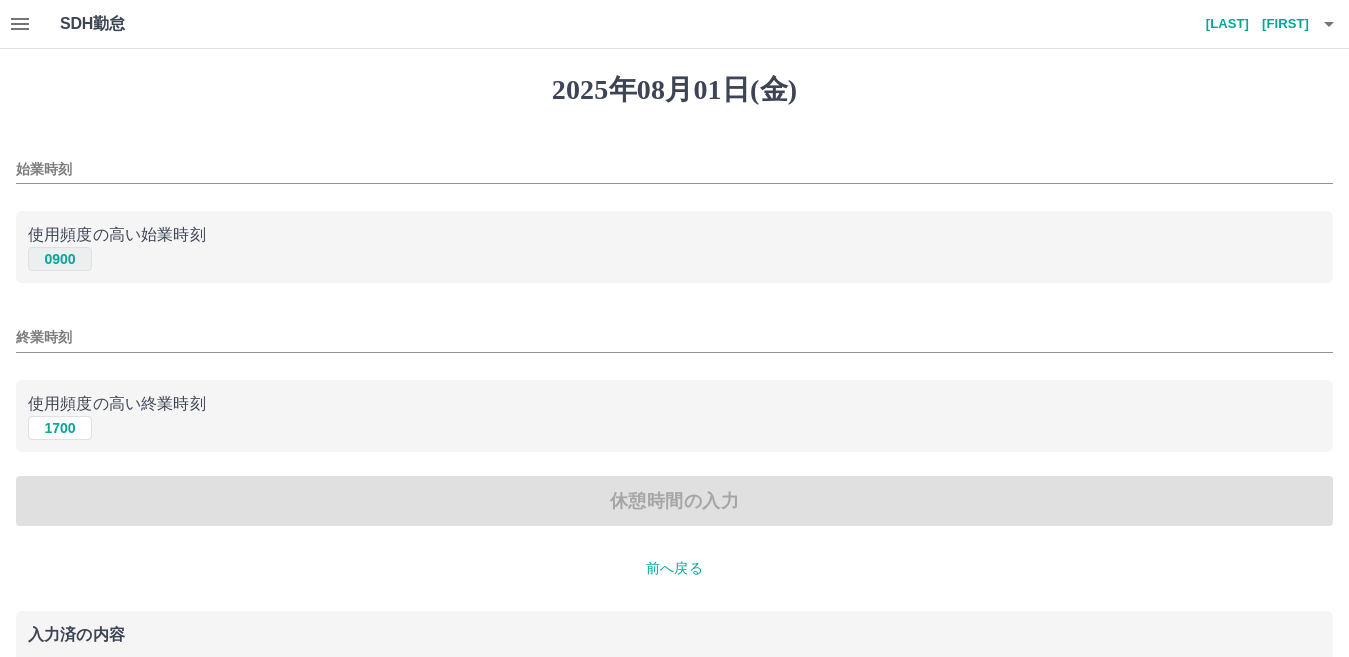 click on "0900" at bounding box center [60, 259] 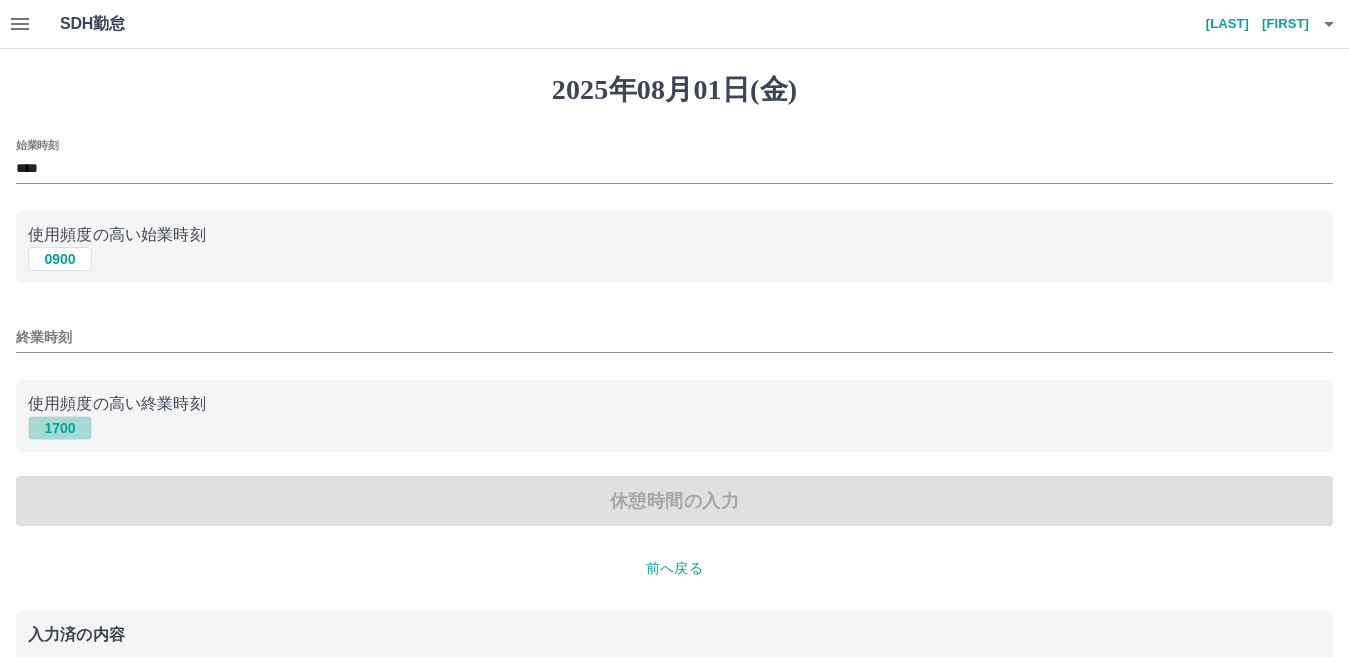 click on "1700" at bounding box center [60, 428] 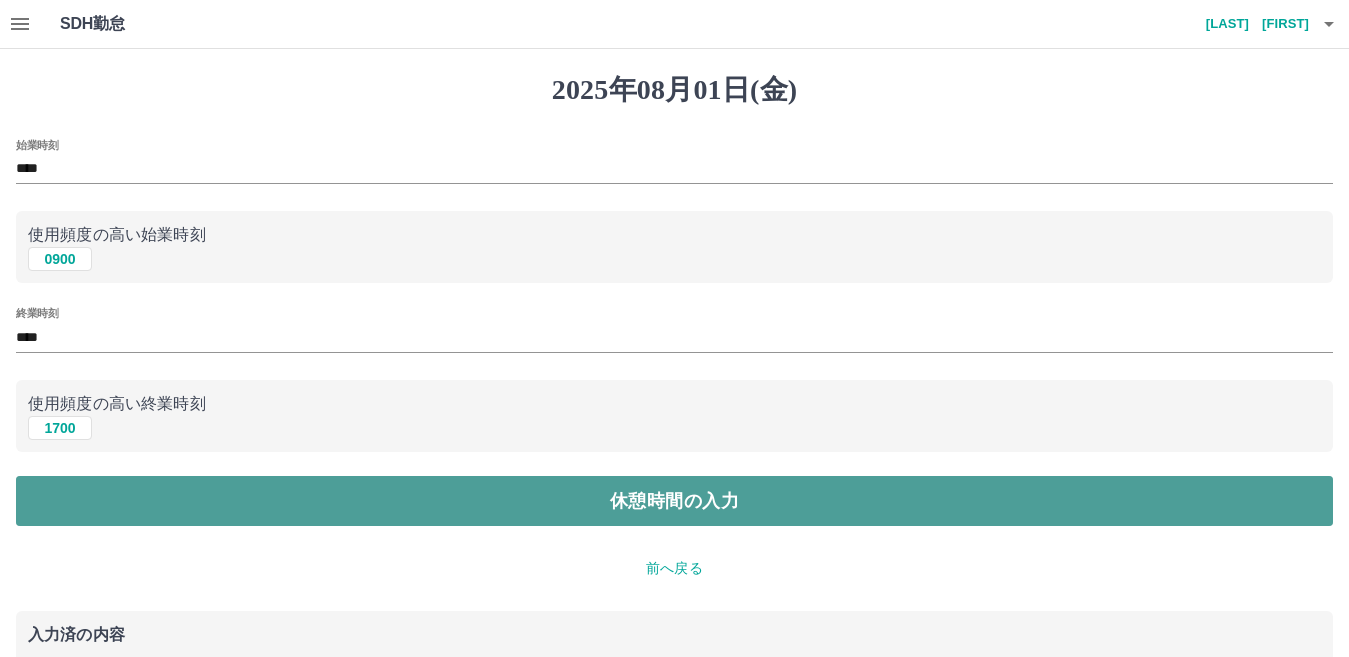 click on "休憩時間の入力" at bounding box center (674, 501) 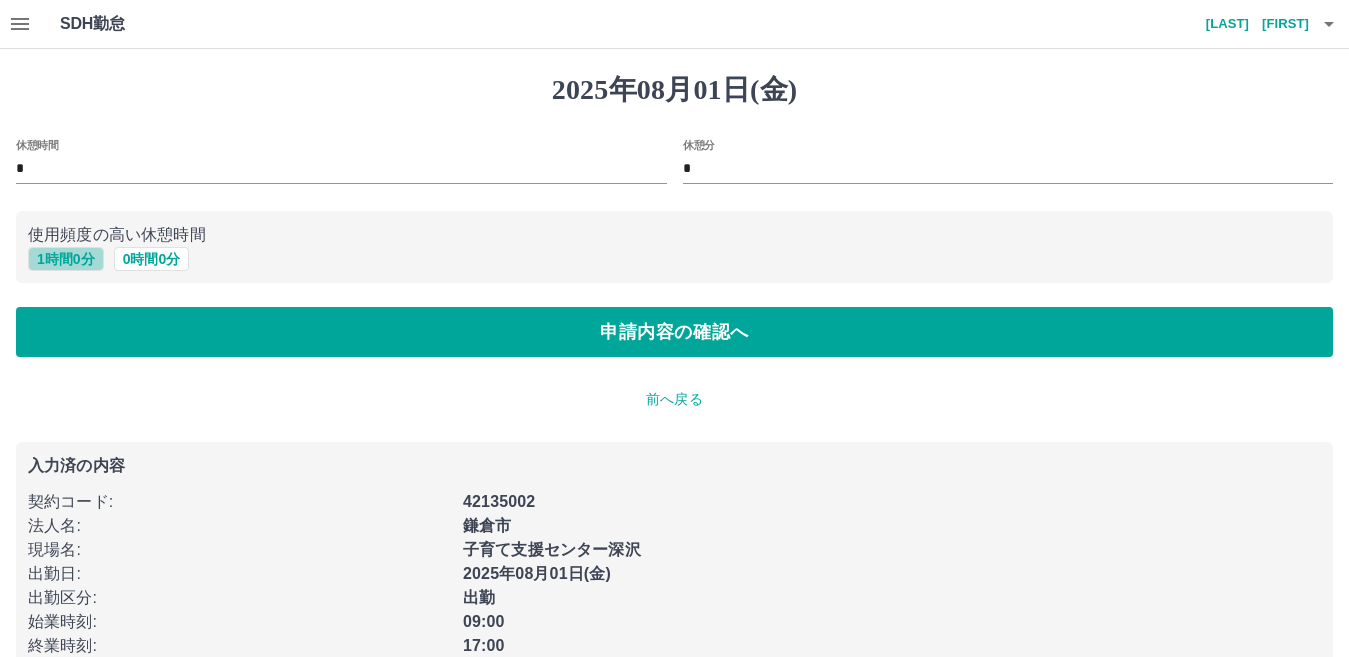 click on "1 時間 0 分" at bounding box center (66, 259) 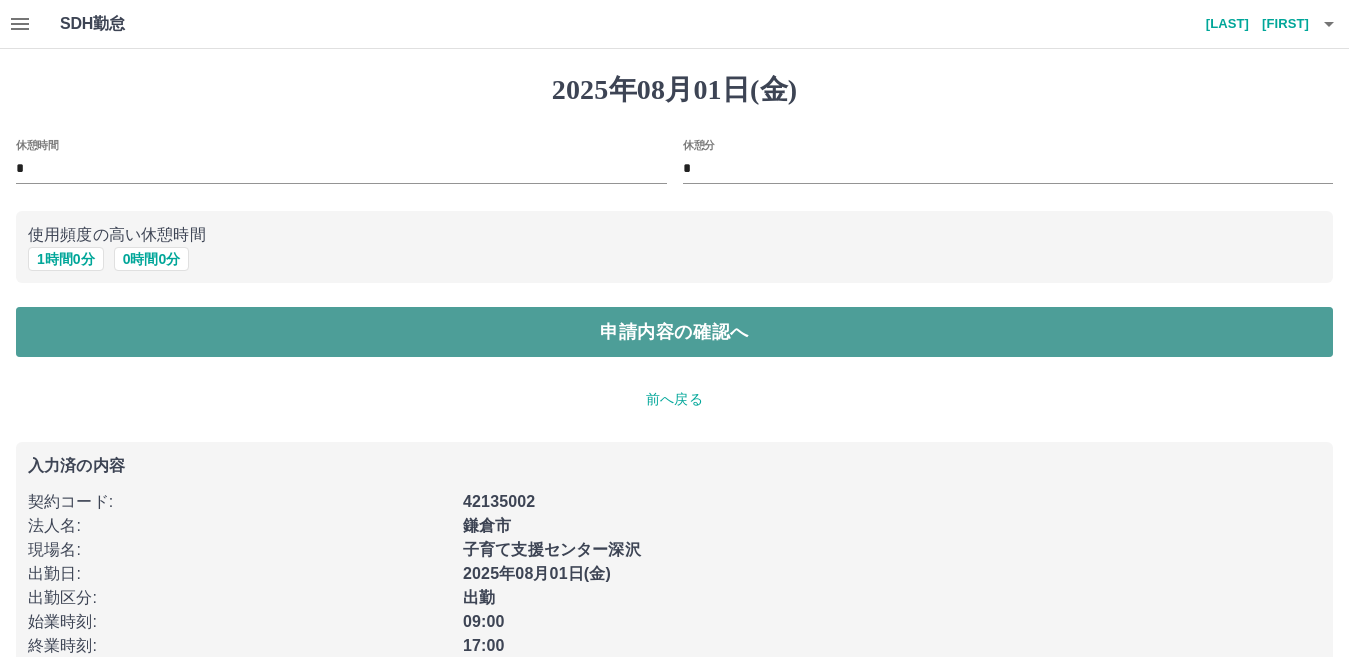 click on "申請内容の確認へ" at bounding box center [674, 332] 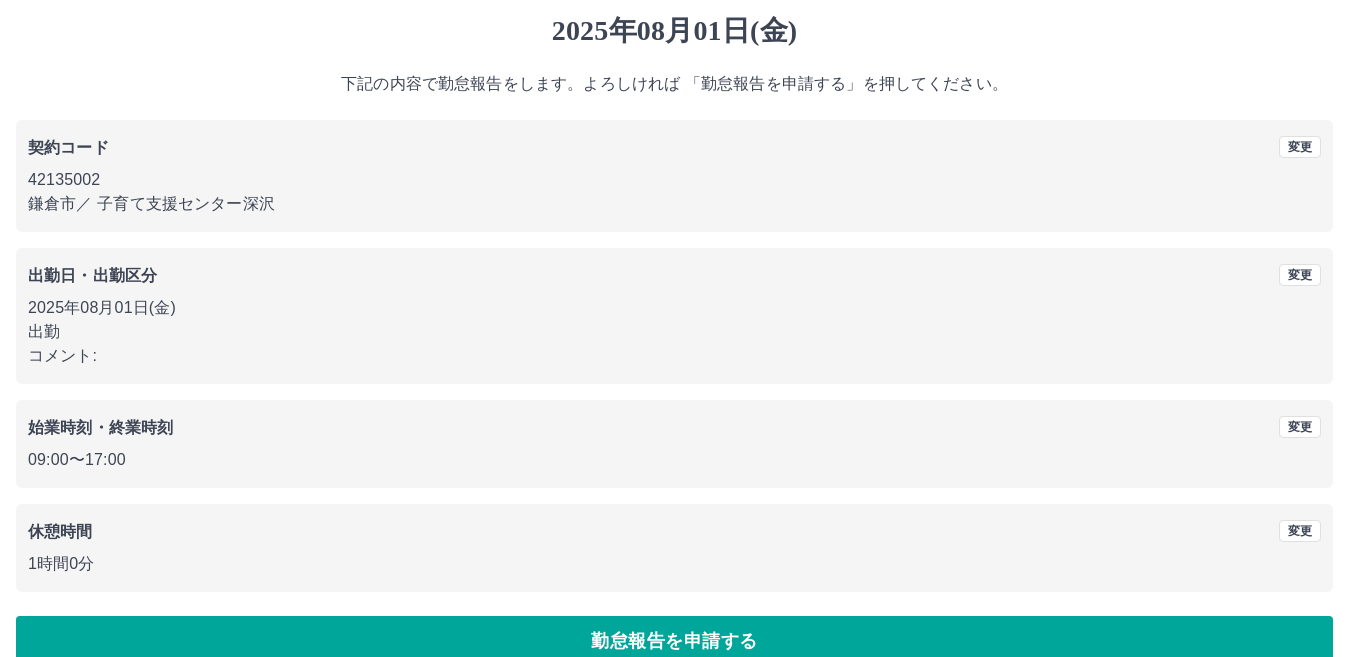 scroll, scrollTop: 92, scrollLeft: 0, axis: vertical 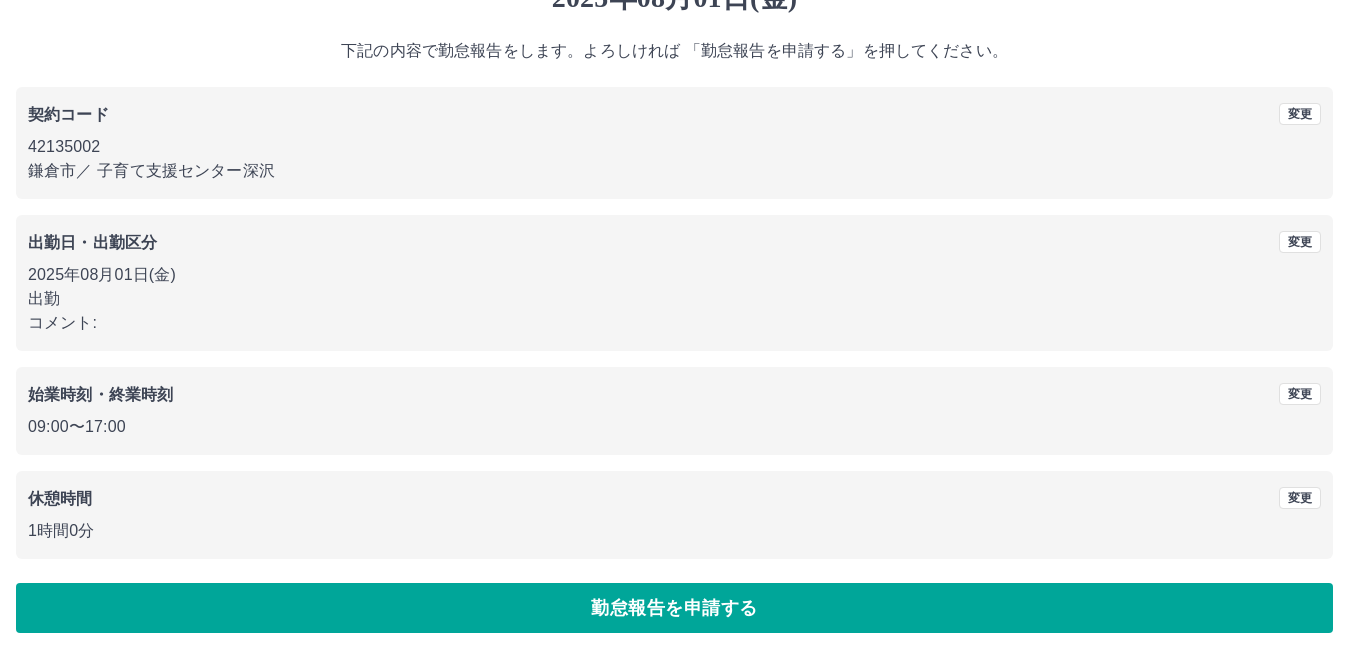 click on "勤怠報告を申請する" at bounding box center [674, 608] 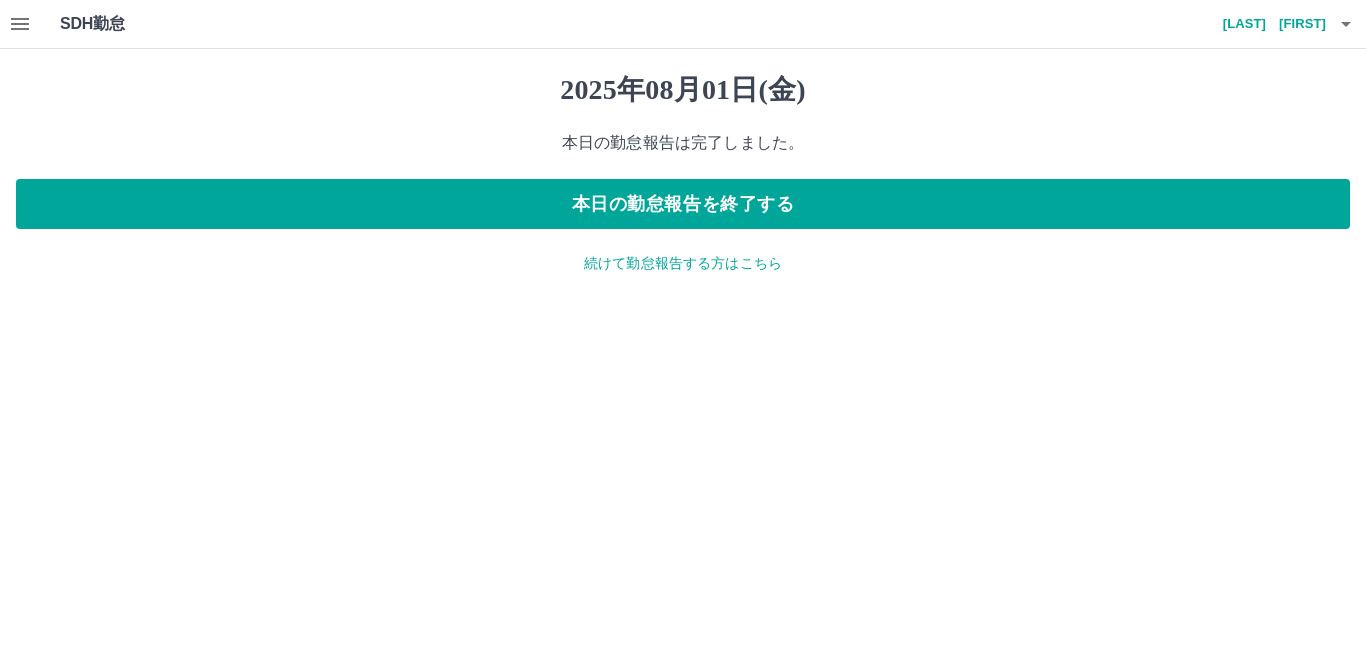 click on "続けて勤怠報告する方はこちら" at bounding box center [683, 263] 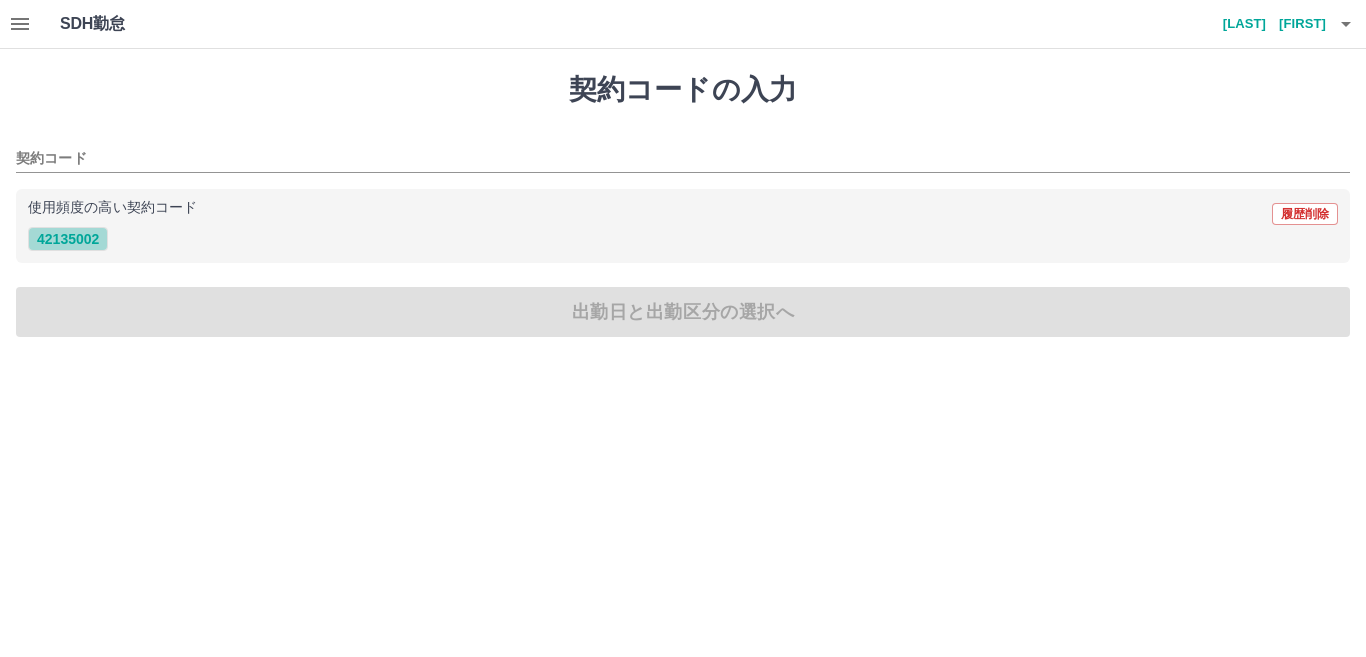 click on "42135002" at bounding box center (68, 239) 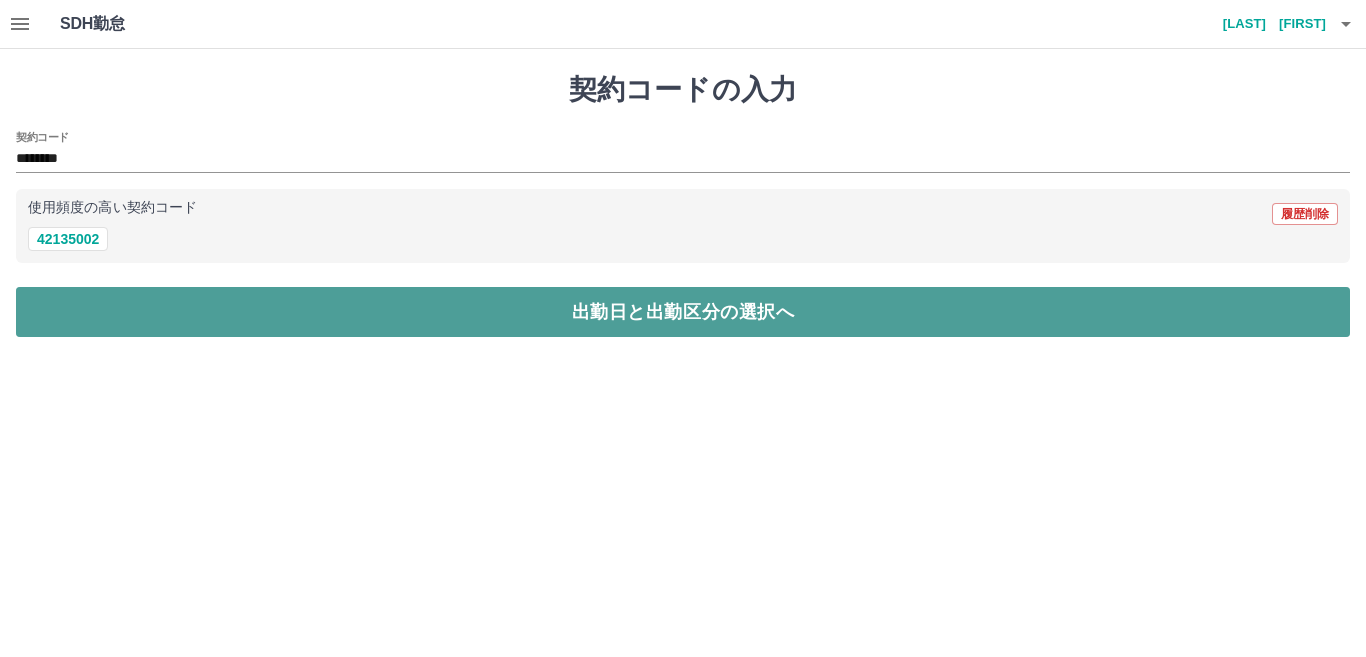 click on "出勤日と出勤区分の選択へ" at bounding box center (683, 312) 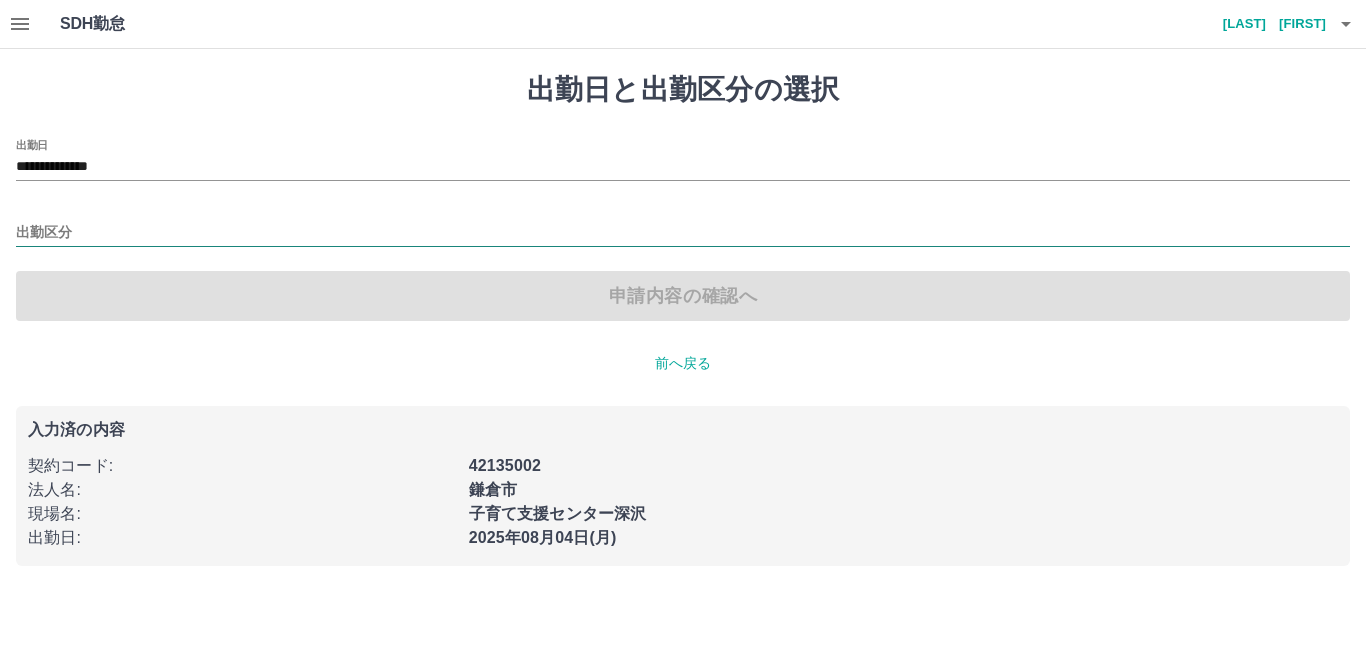 click on "出勤区分" at bounding box center [683, 233] 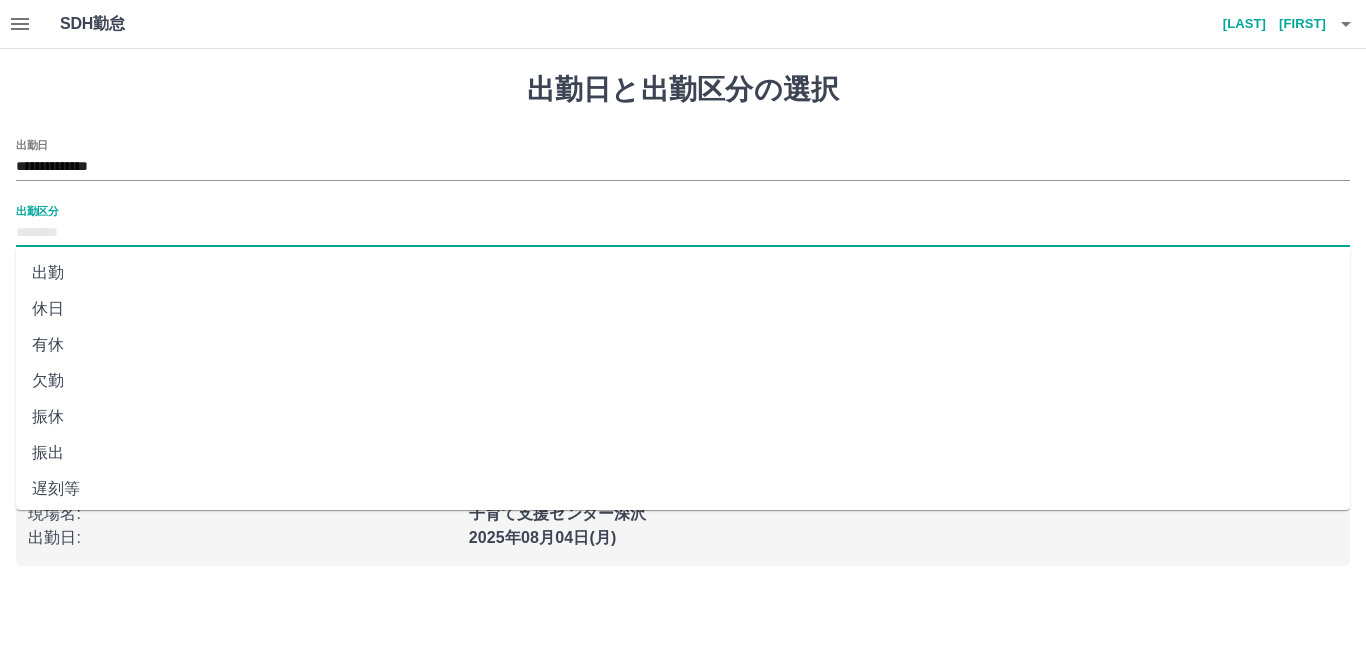click on "出勤" at bounding box center [683, 273] 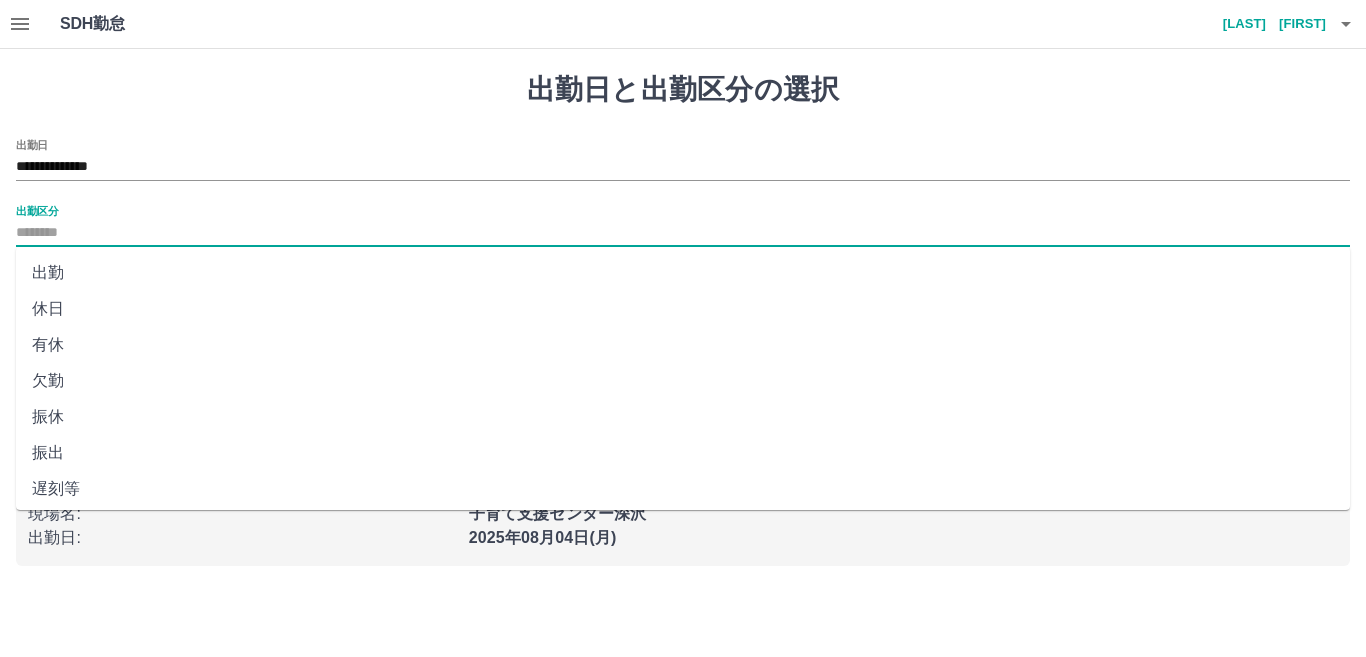 type on "**" 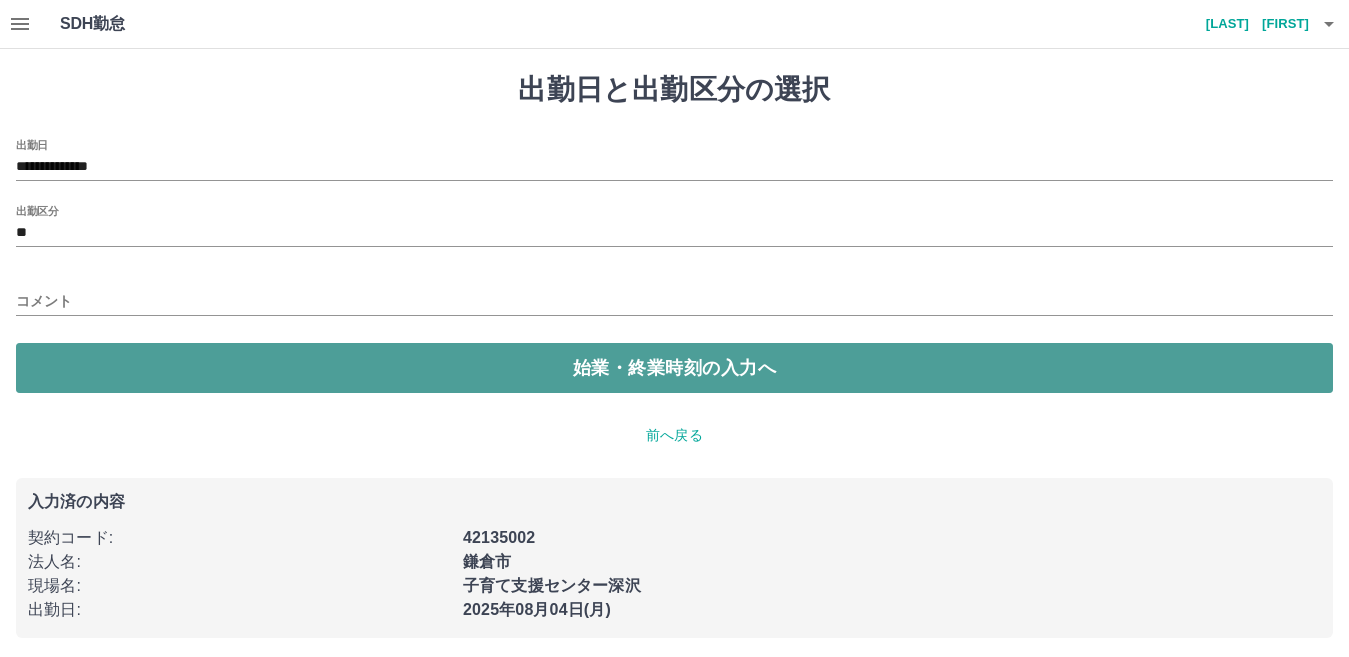 click on "始業・終業時刻の入力へ" at bounding box center (674, 368) 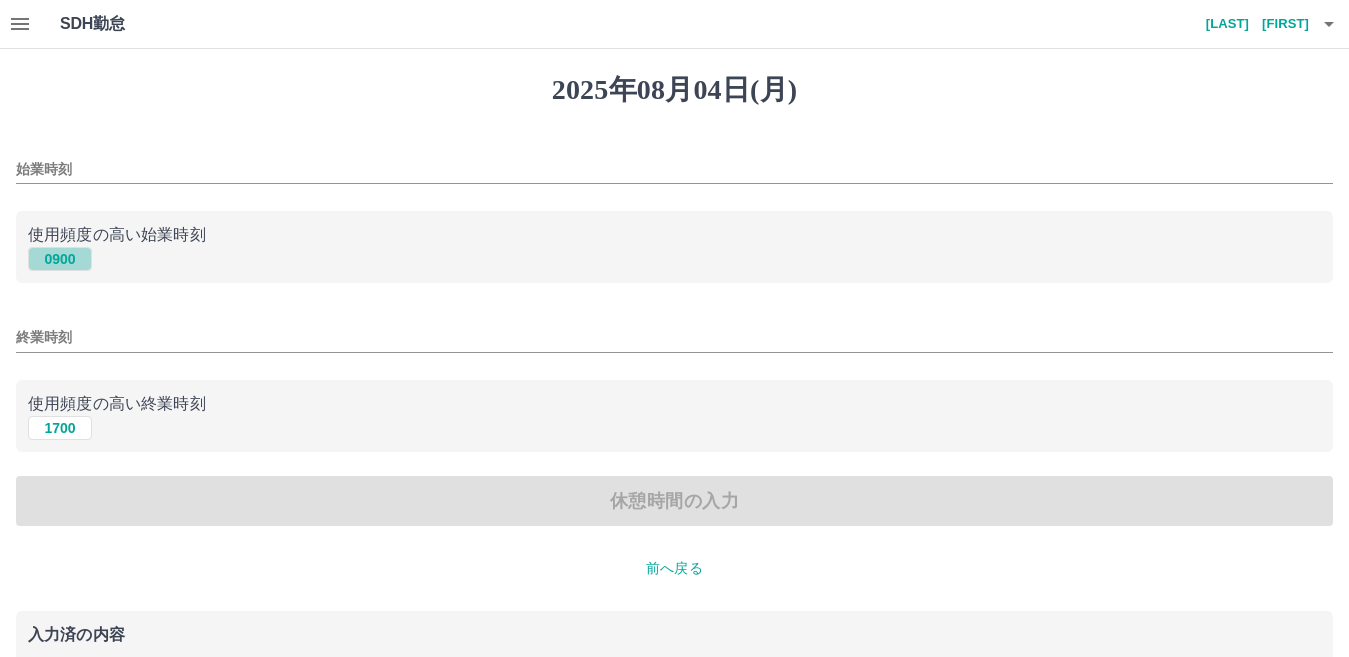 click on "0900" at bounding box center (60, 259) 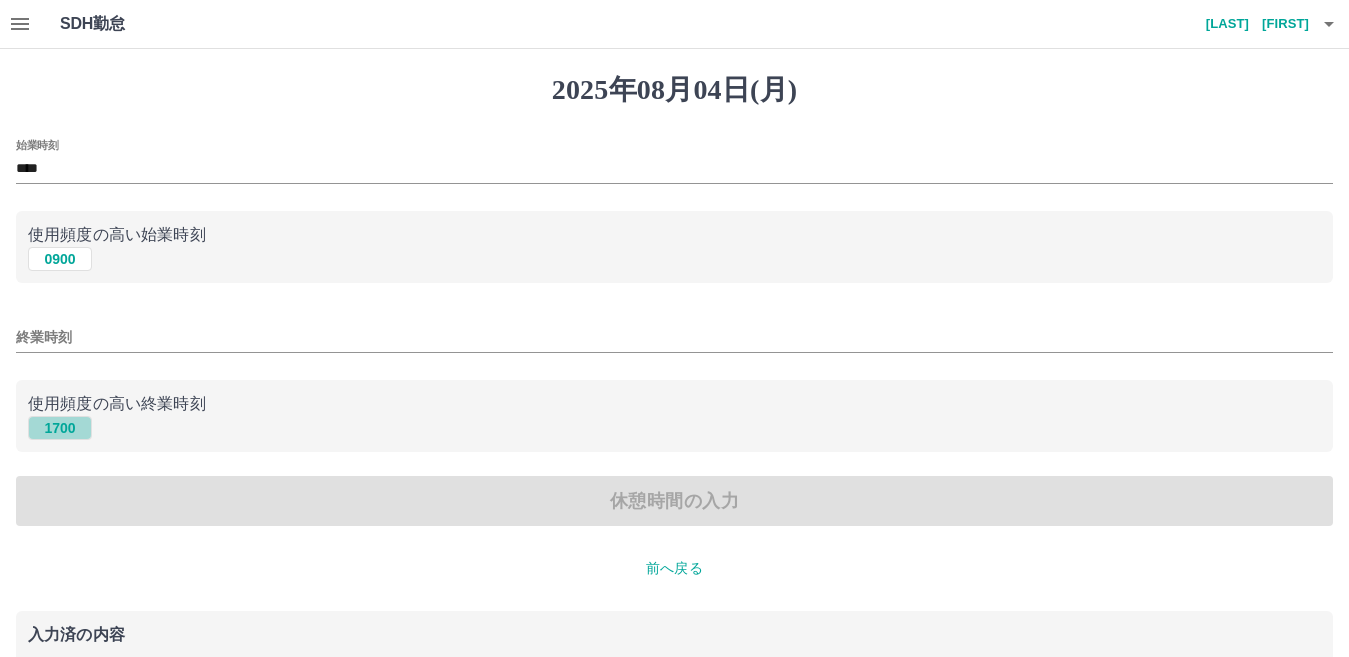 click on "1700" at bounding box center (60, 428) 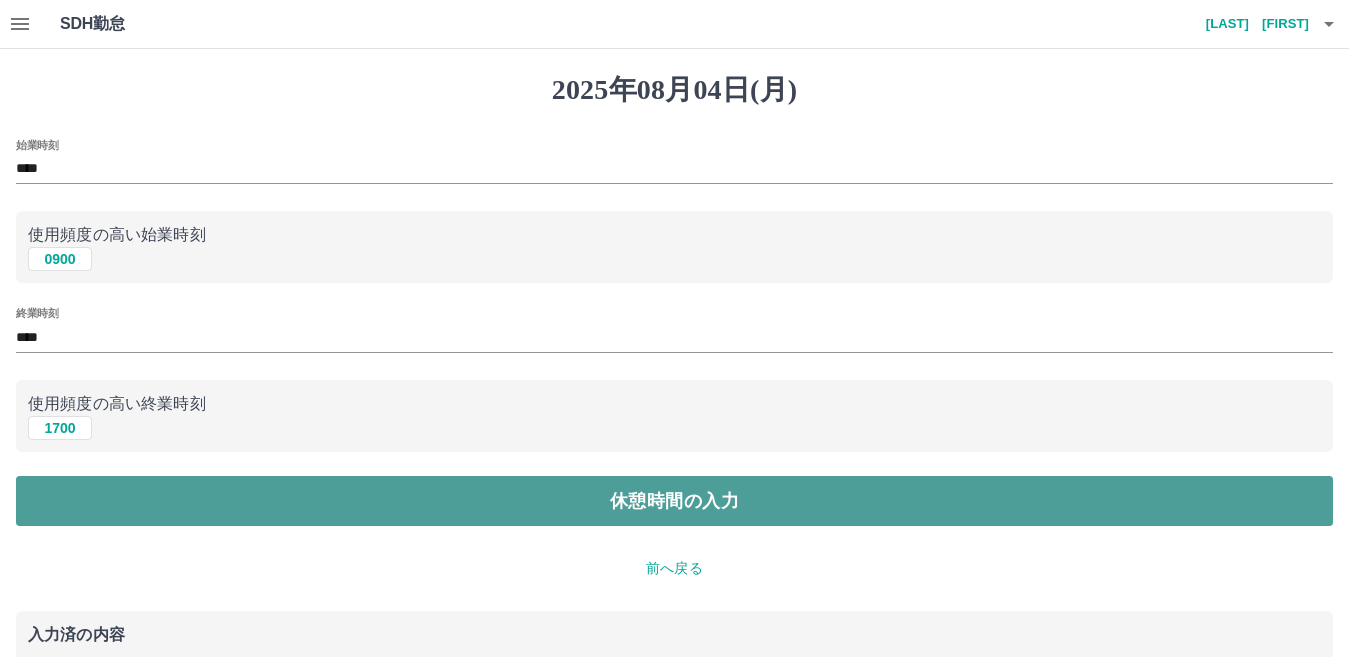 click on "休憩時間の入力" at bounding box center [674, 501] 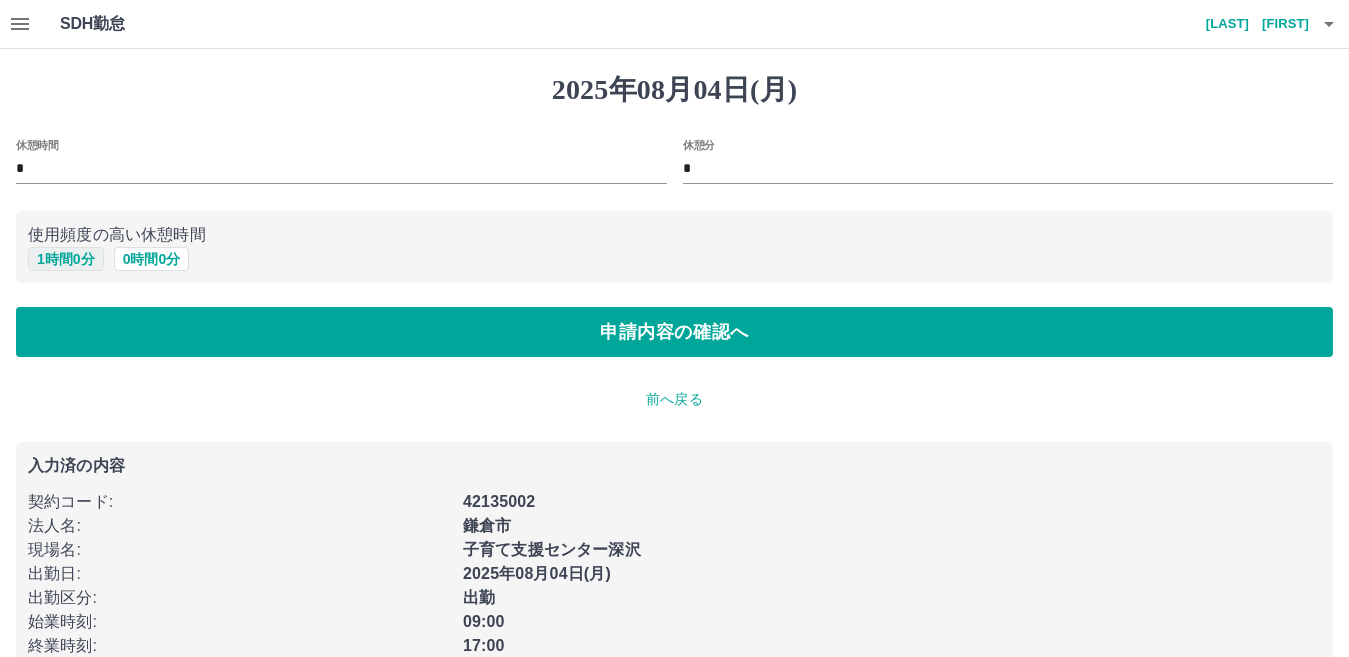 click on "1 時間 0 分" at bounding box center (66, 259) 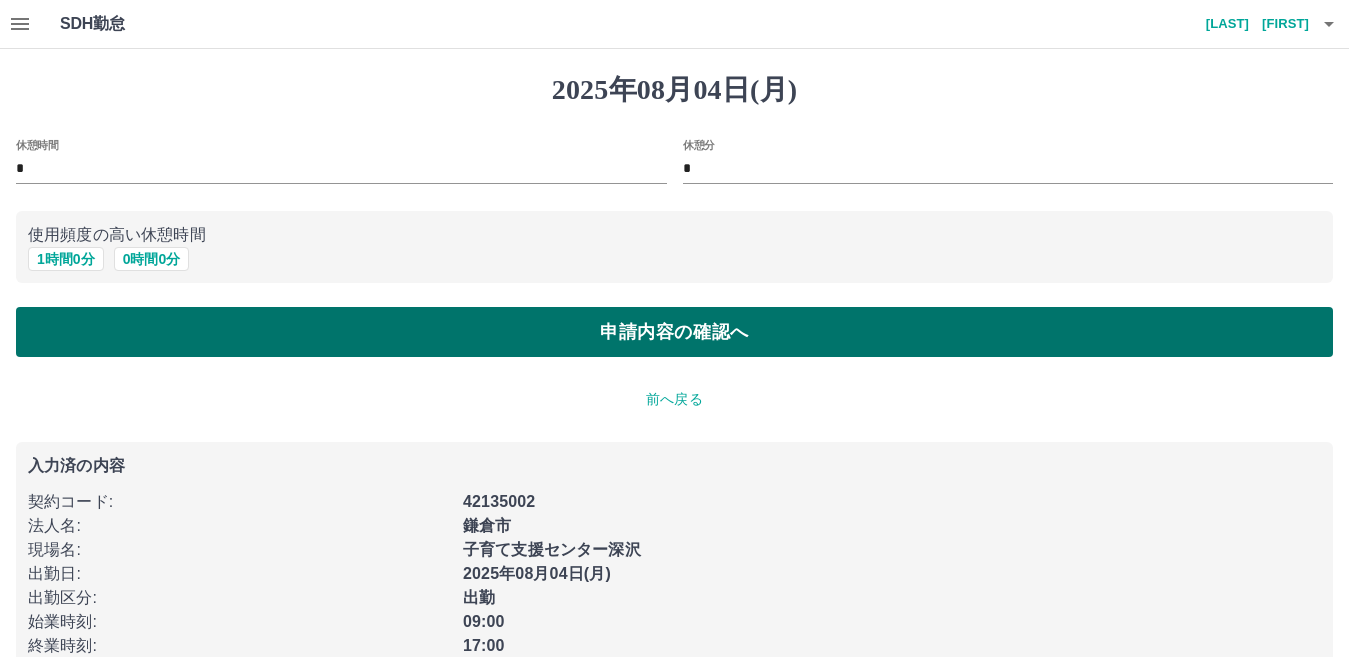 click on "申請内容の確認へ" at bounding box center (674, 332) 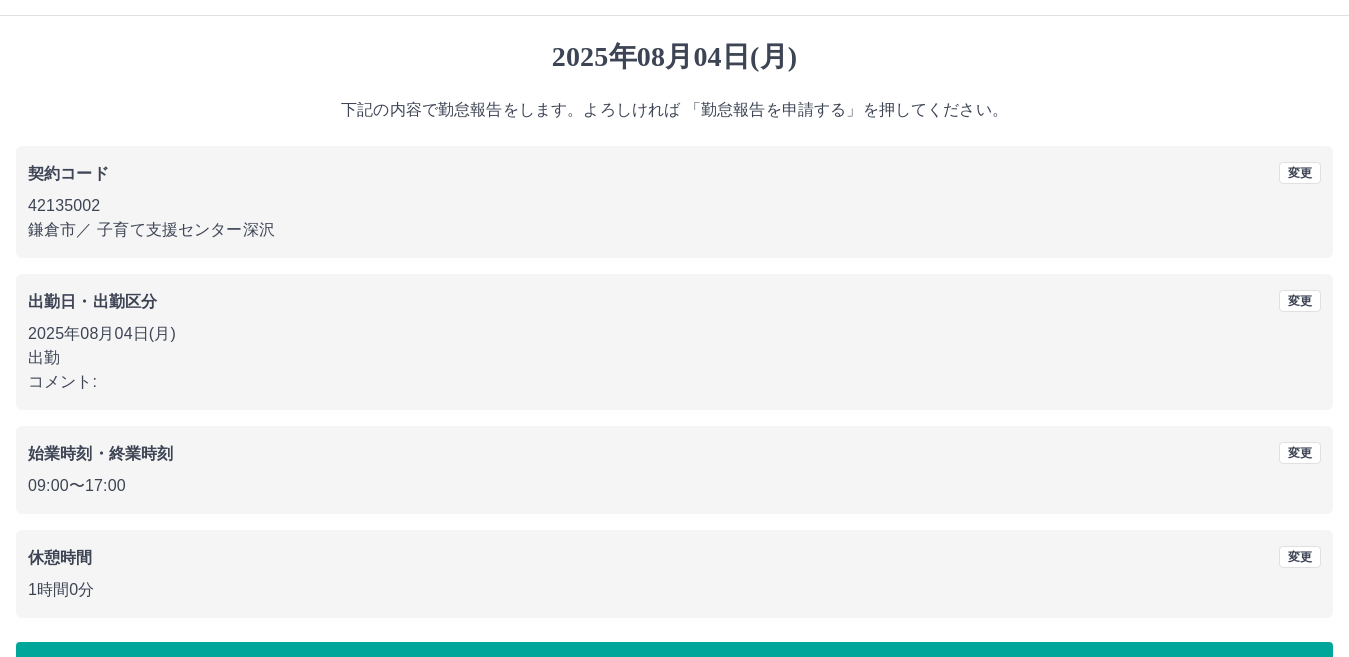 scroll, scrollTop: 92, scrollLeft: 0, axis: vertical 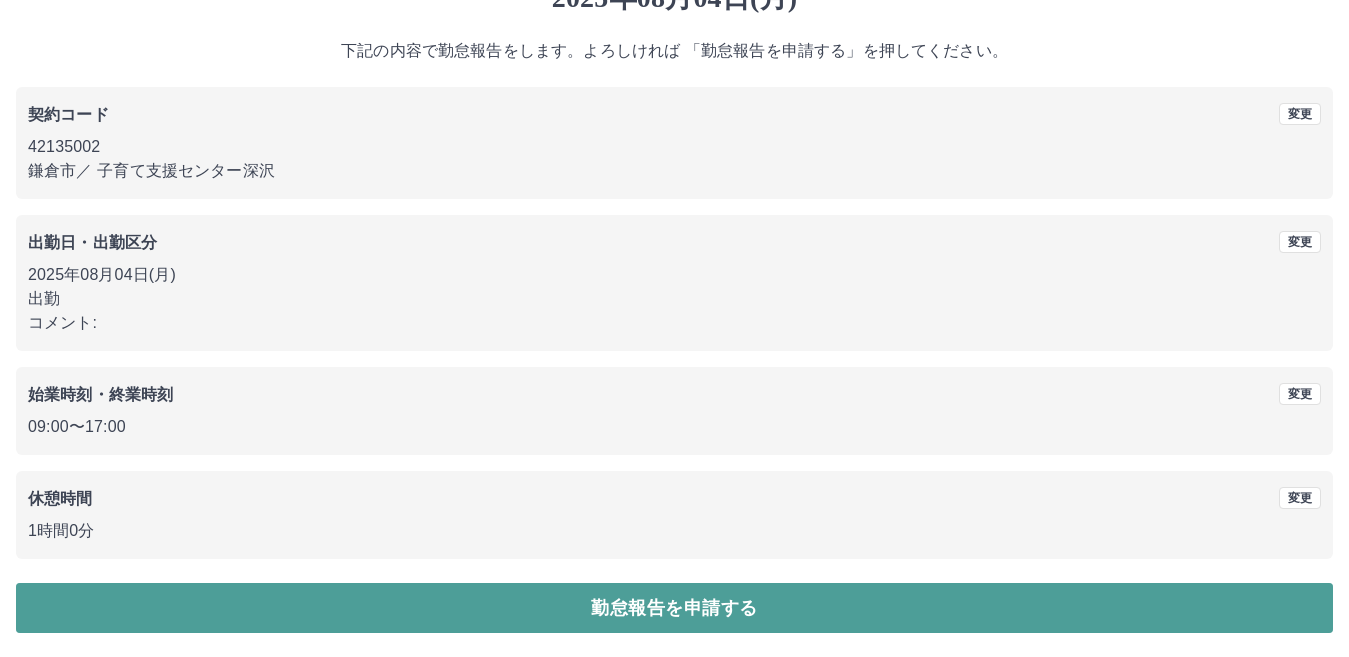 click on "勤怠報告を申請する" at bounding box center (674, 608) 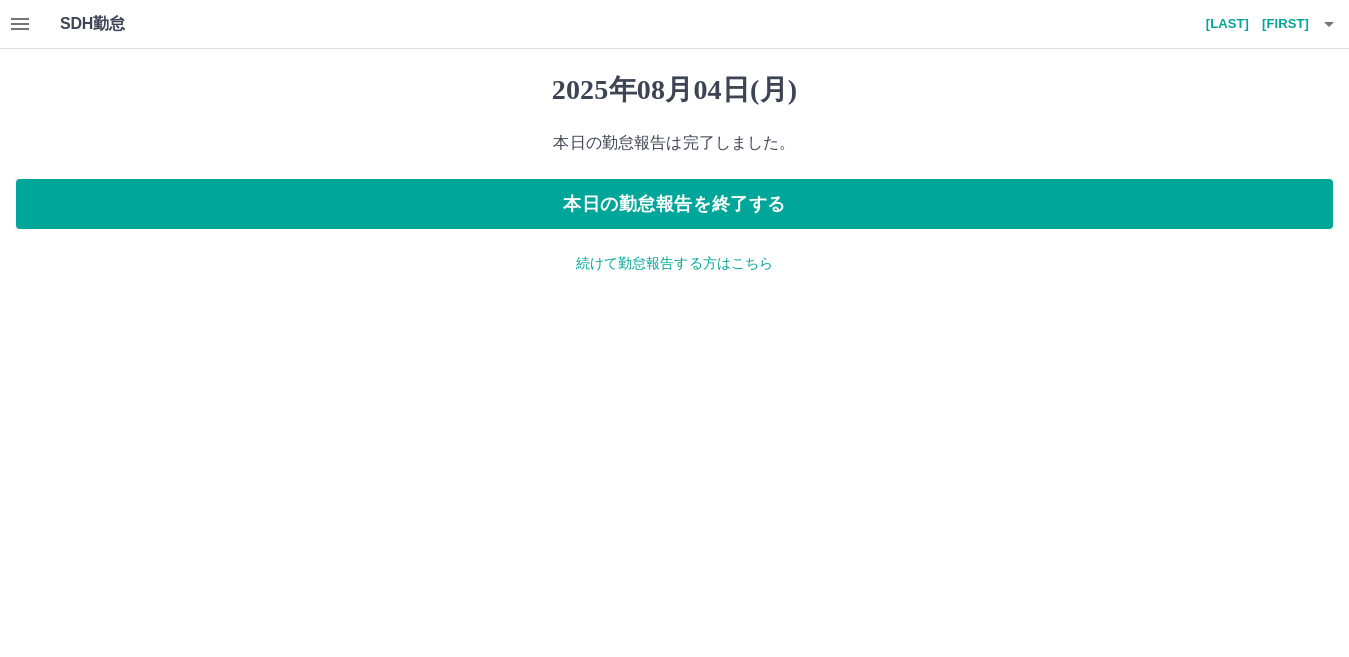 scroll, scrollTop: 0, scrollLeft: 0, axis: both 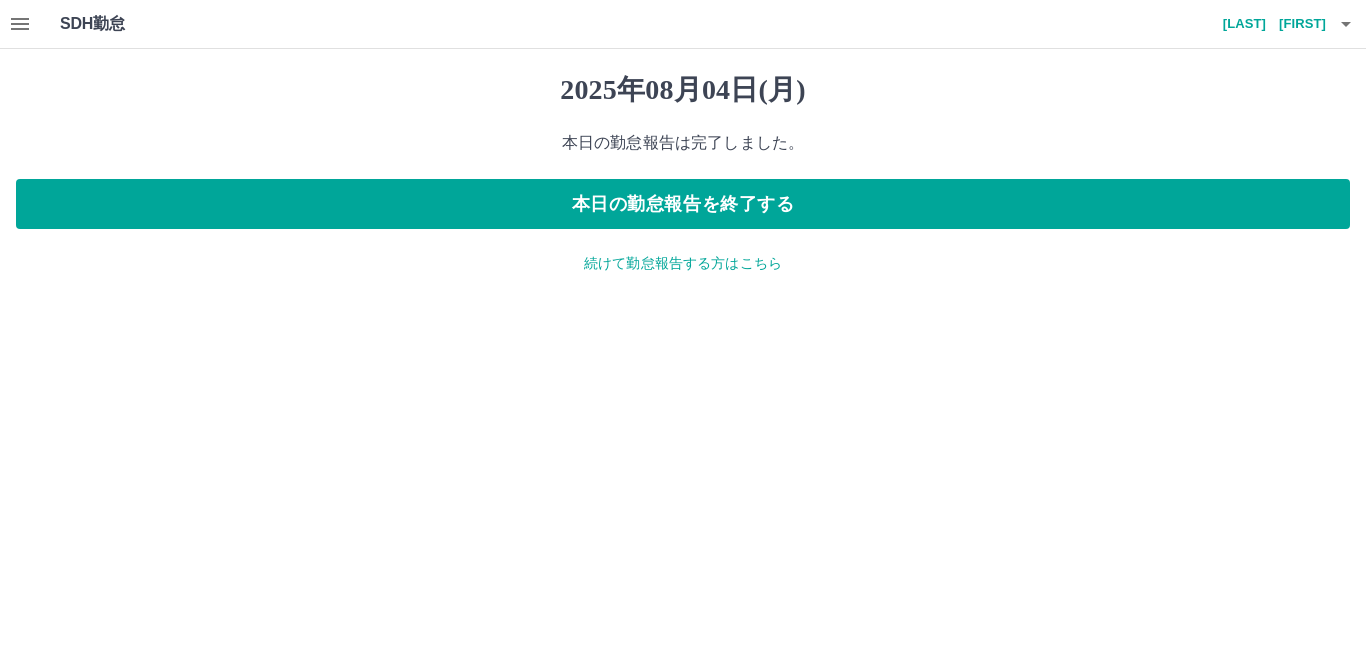 click 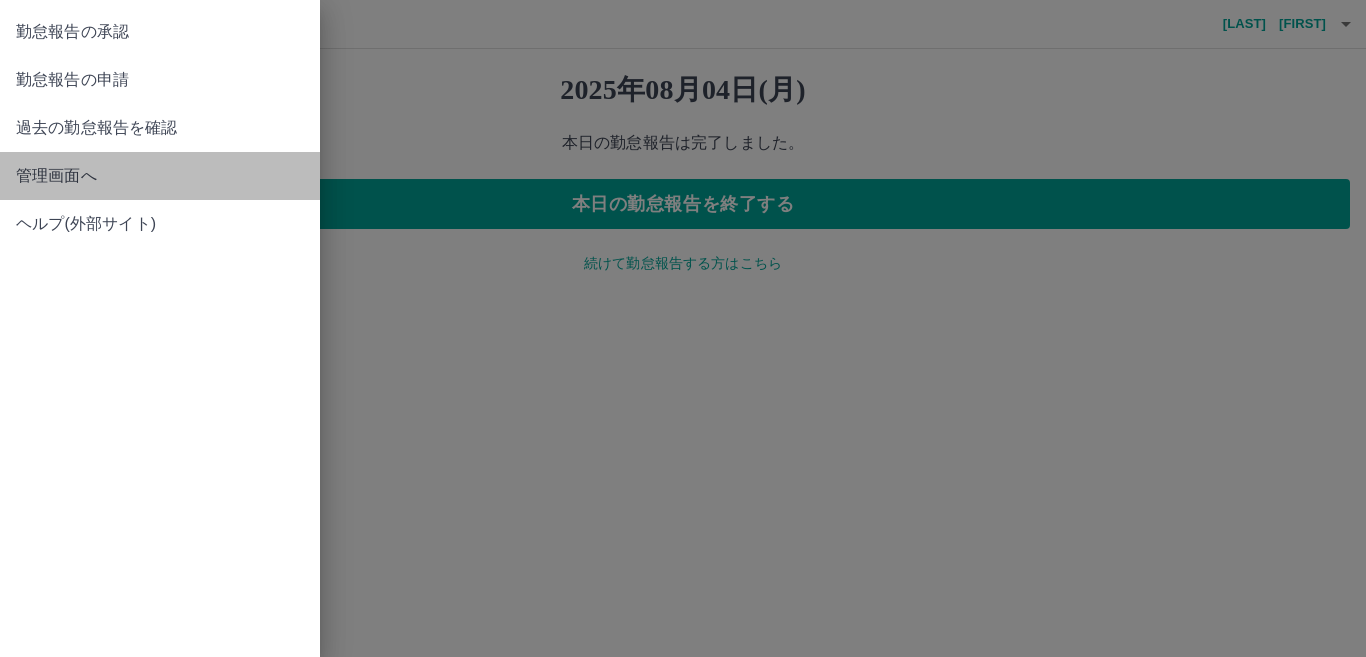 click on "管理画面へ" at bounding box center [160, 176] 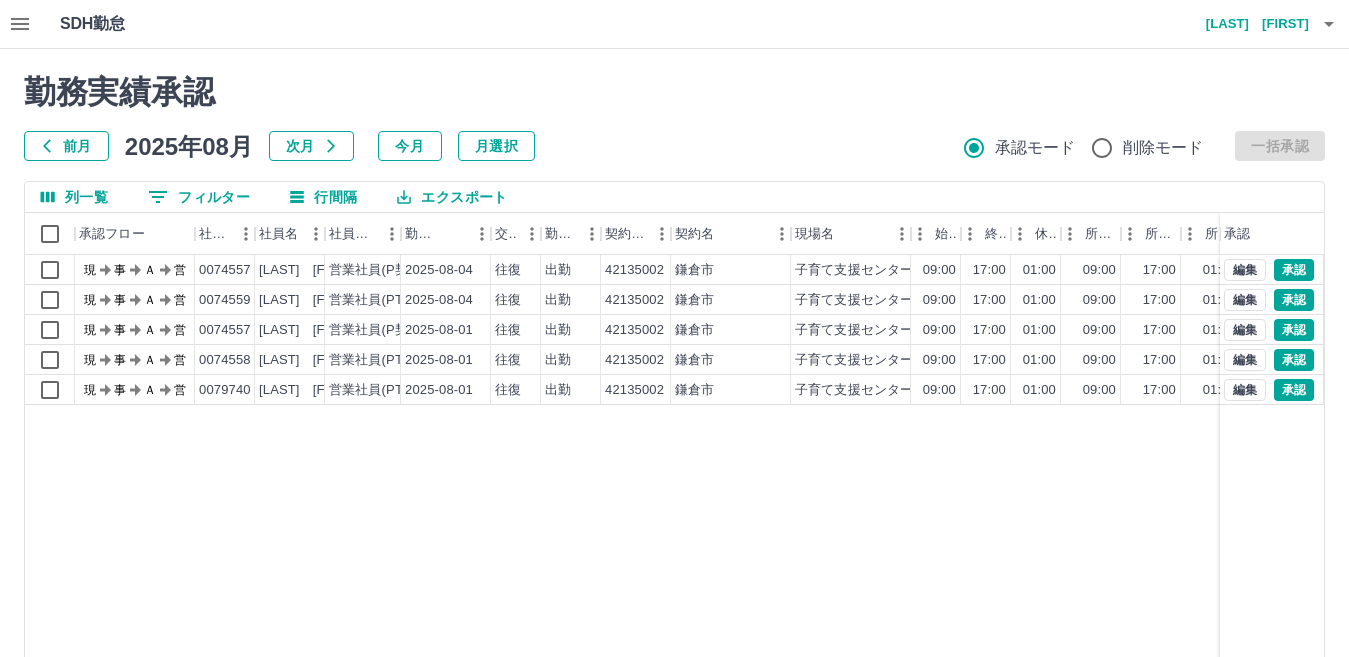 click on "前月" at bounding box center [66, 146] 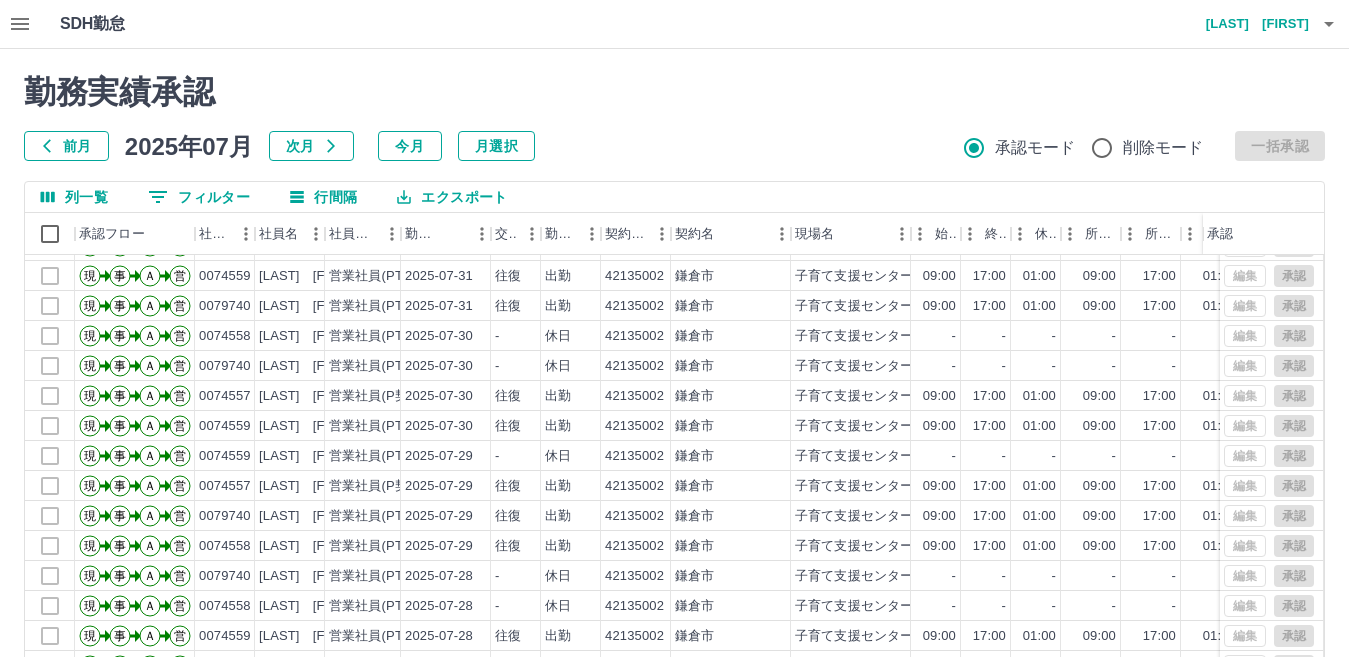 scroll, scrollTop: 104, scrollLeft: 0, axis: vertical 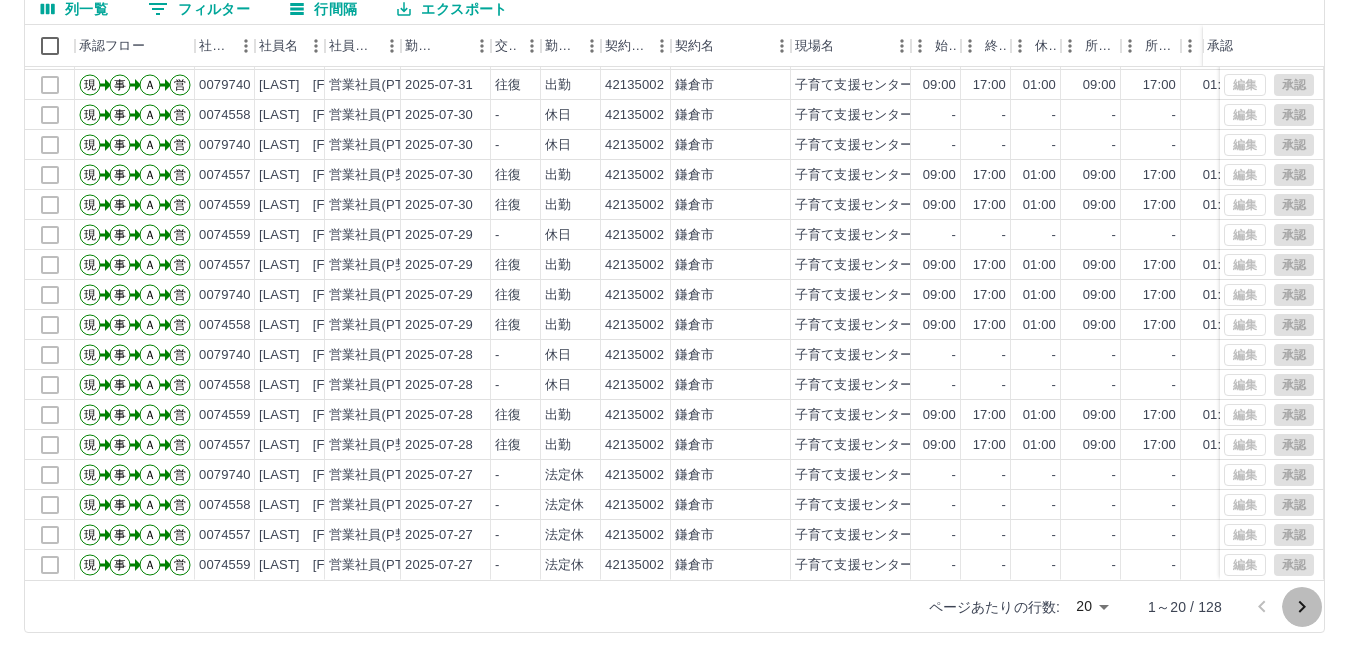 click 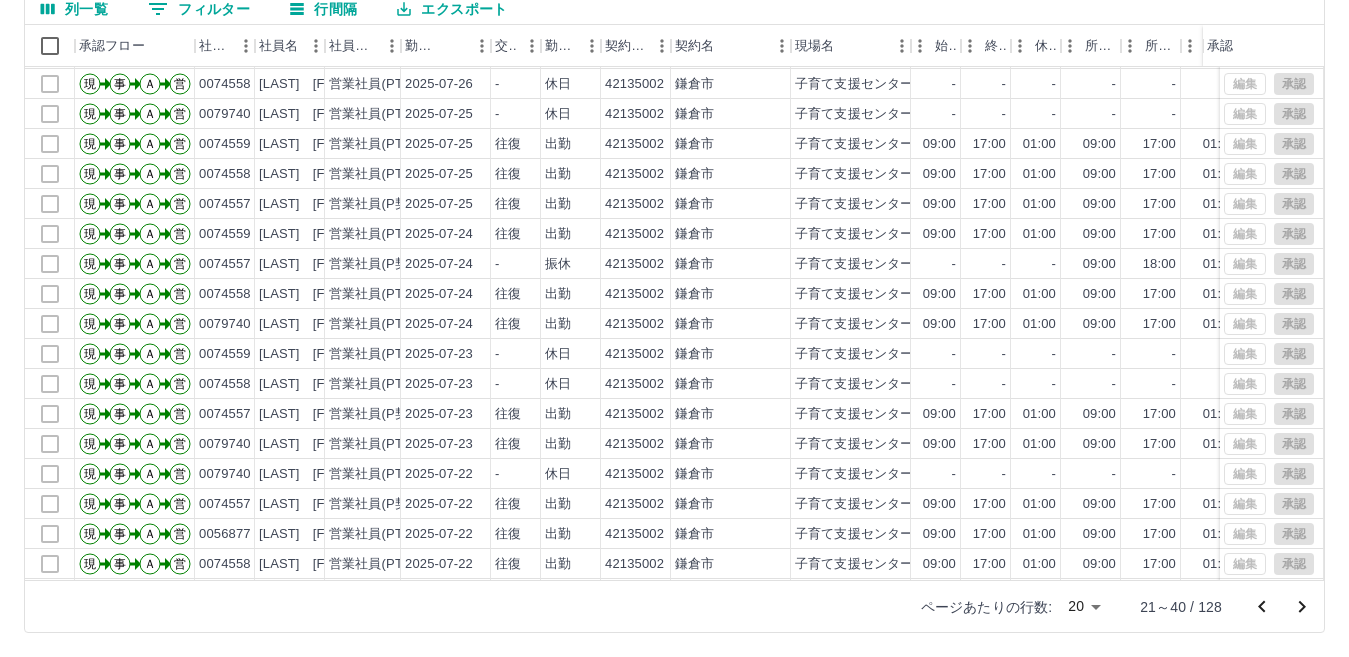 scroll, scrollTop: 104, scrollLeft: 0, axis: vertical 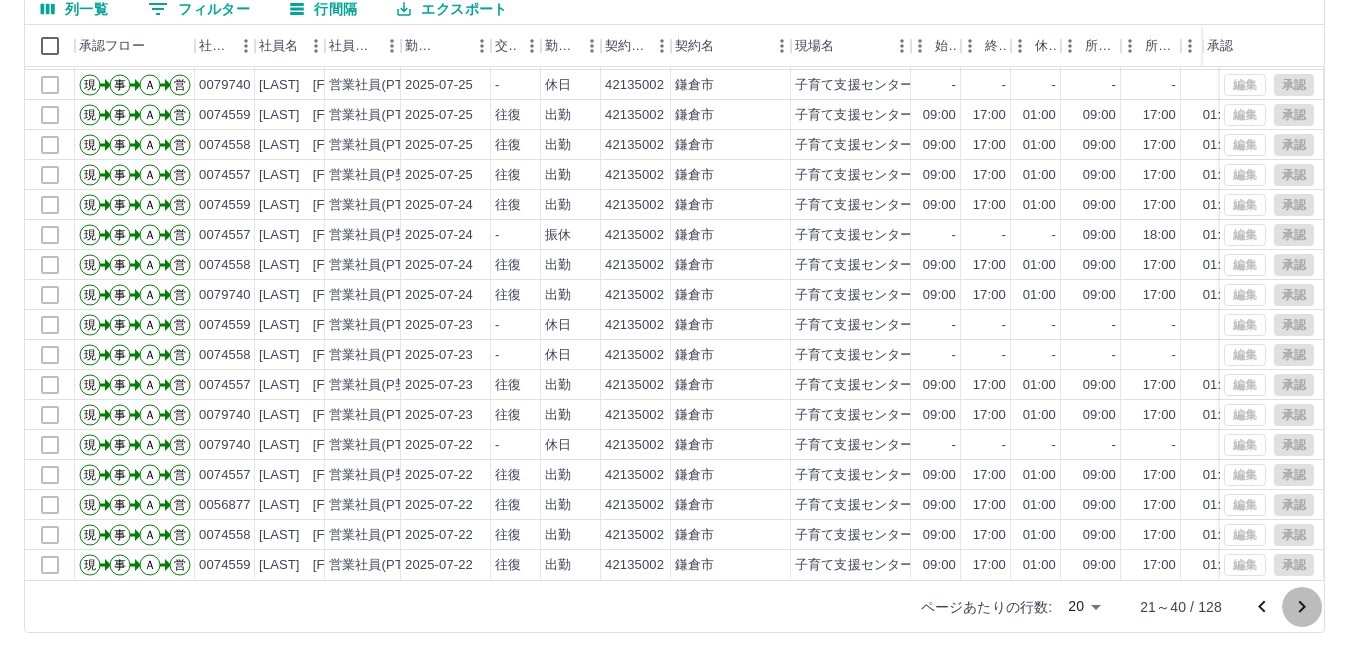 click 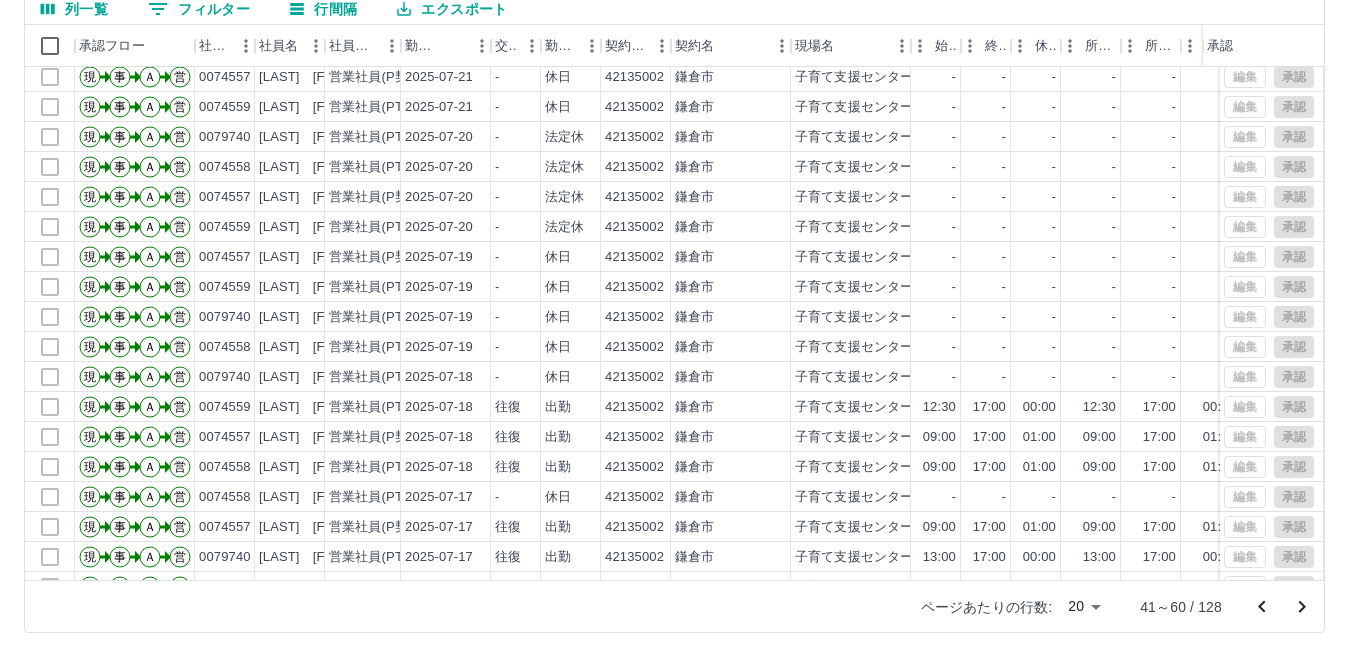 scroll, scrollTop: 104, scrollLeft: 0, axis: vertical 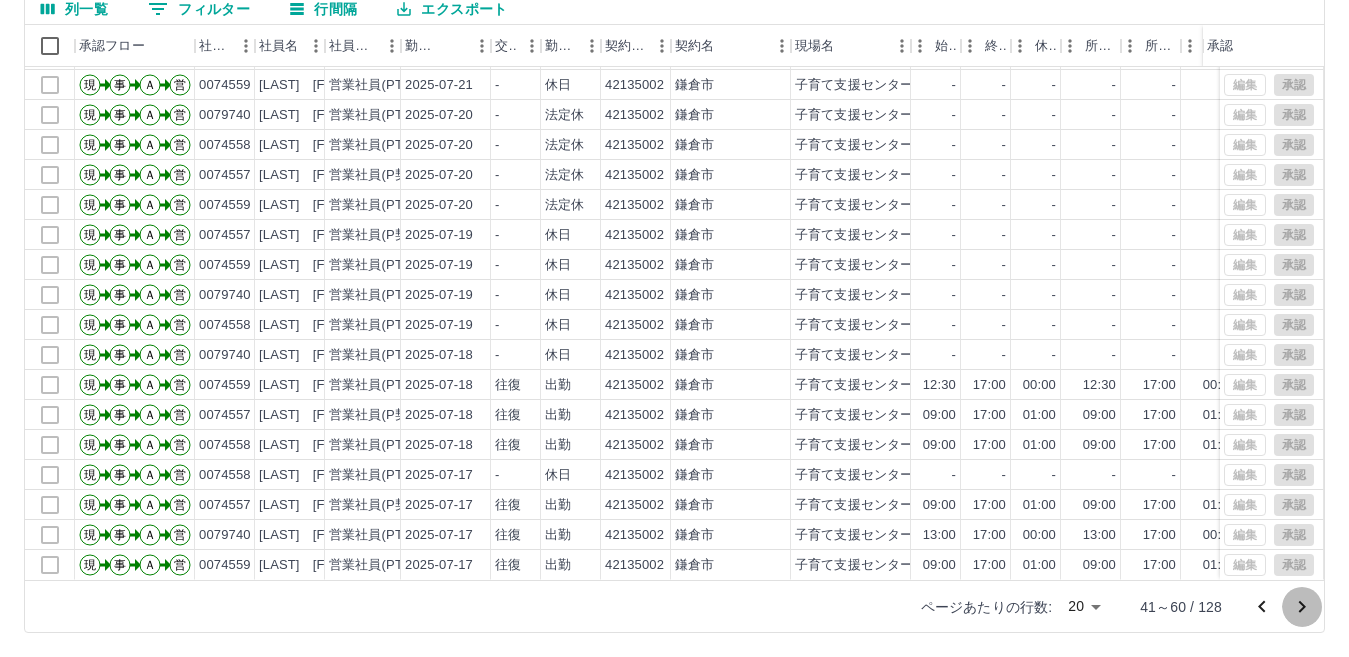 click 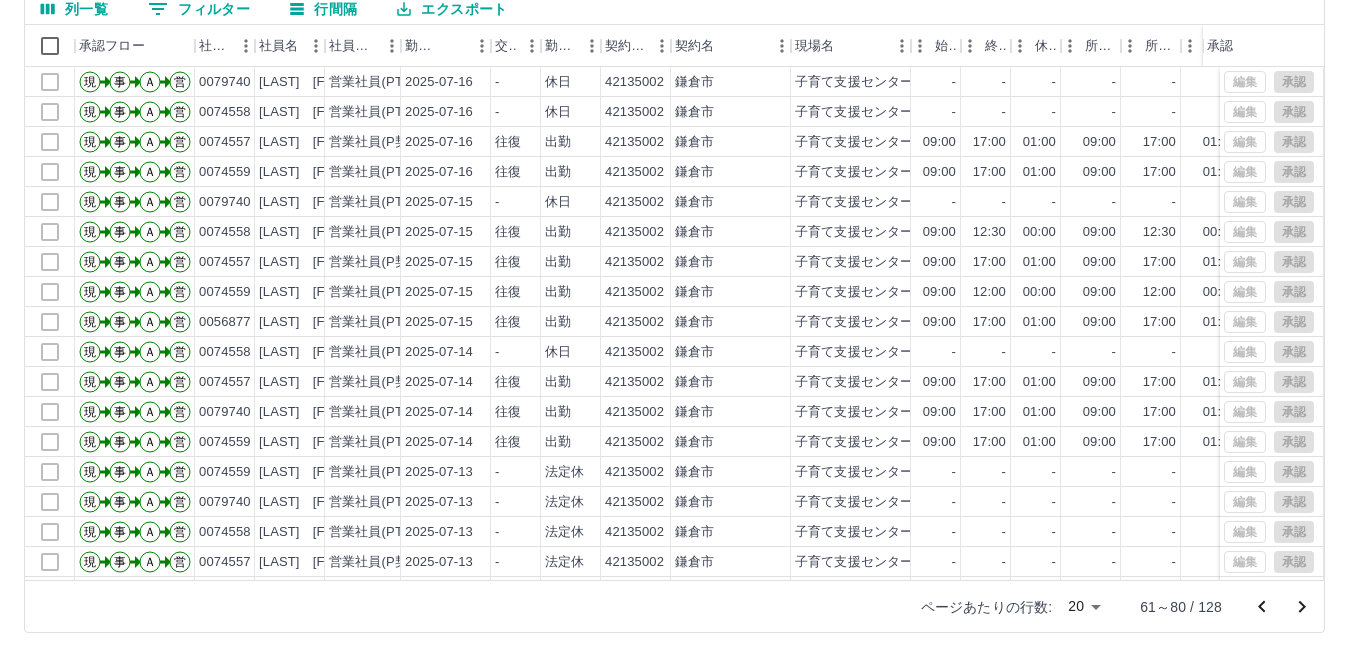 scroll, scrollTop: 104, scrollLeft: 0, axis: vertical 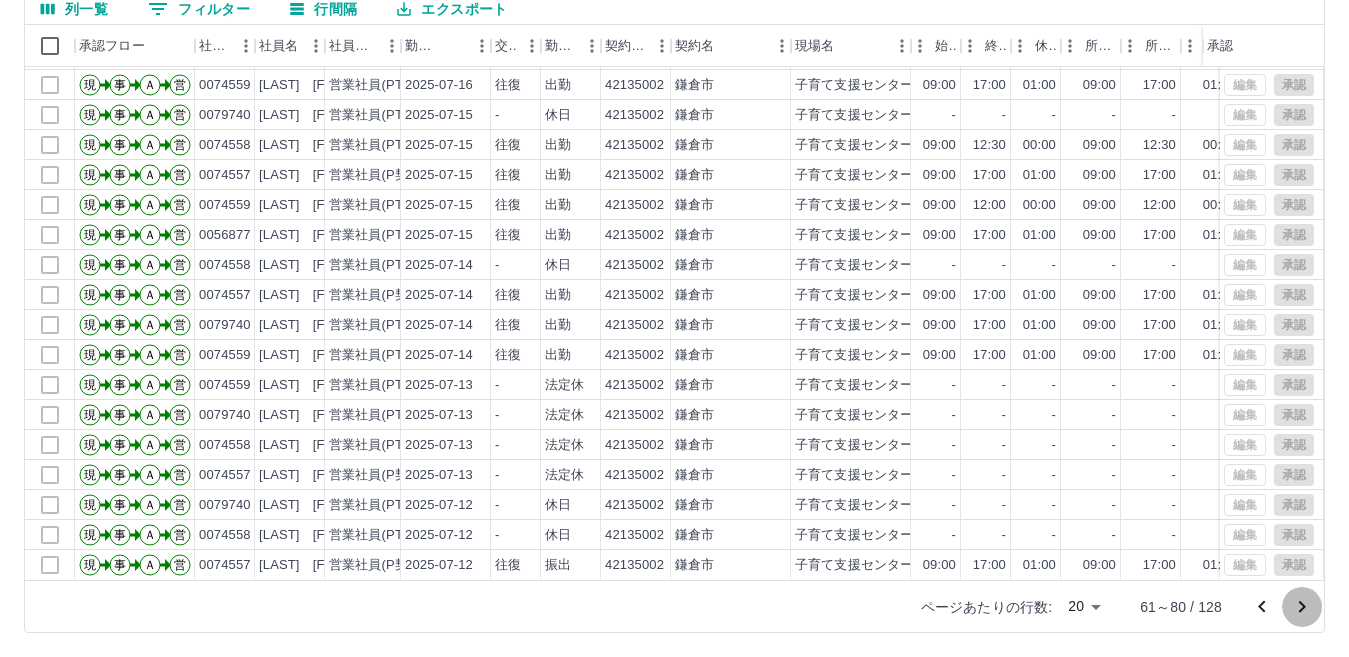 click 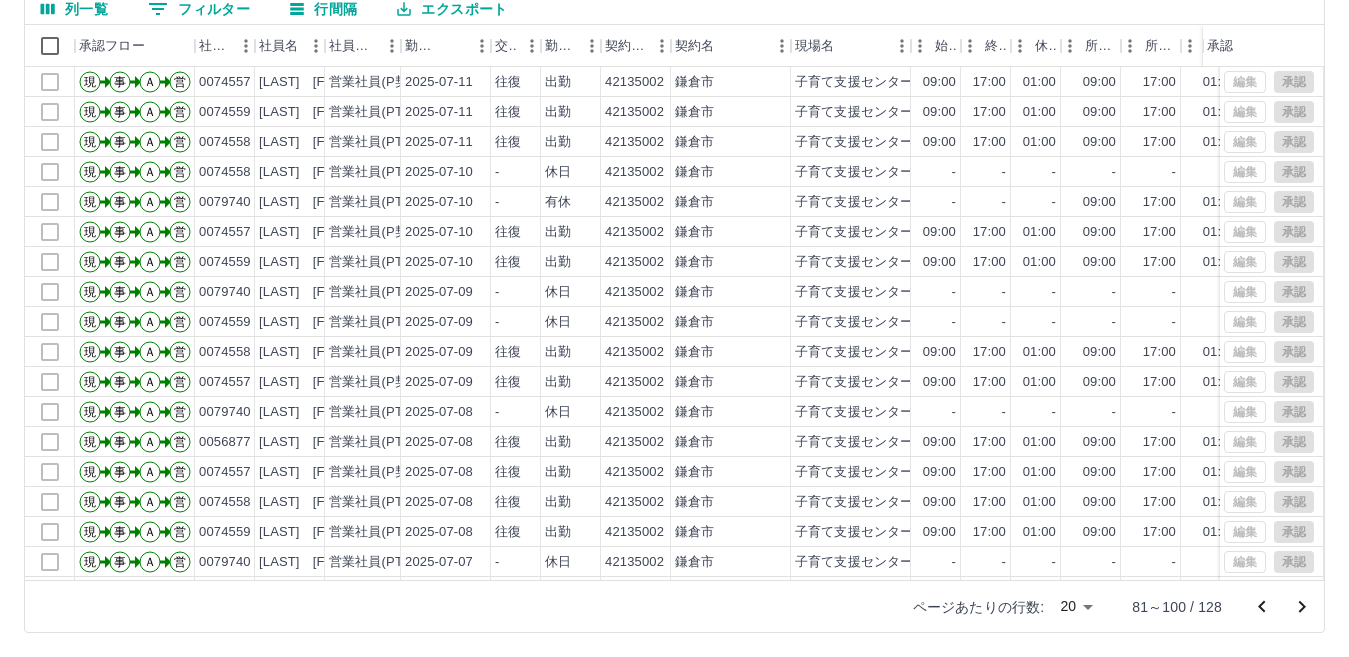 scroll, scrollTop: 104, scrollLeft: 0, axis: vertical 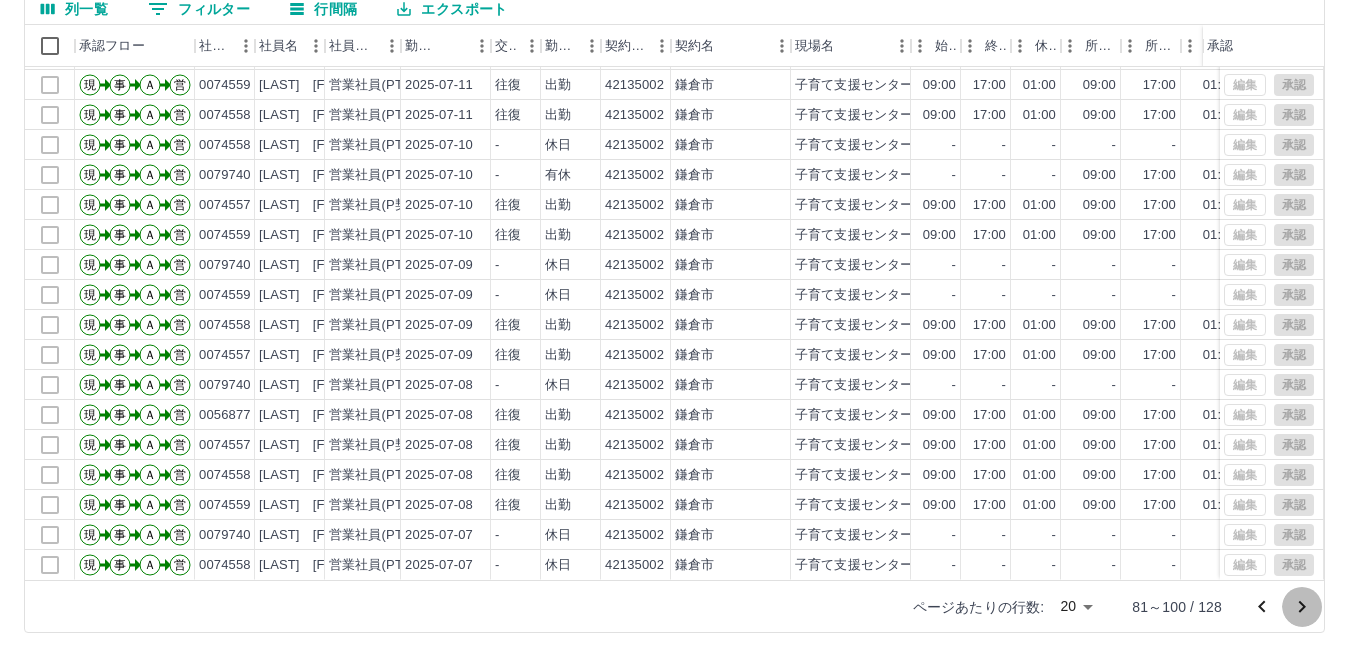 click 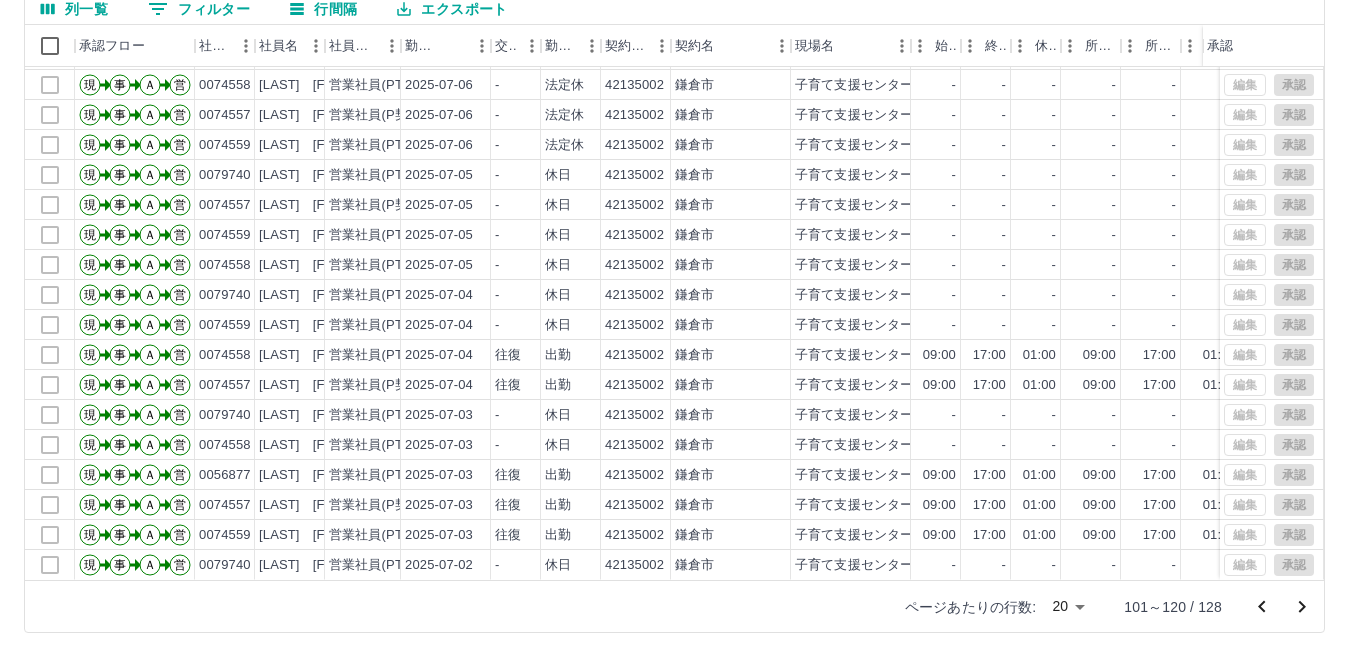 scroll, scrollTop: 104, scrollLeft: 0, axis: vertical 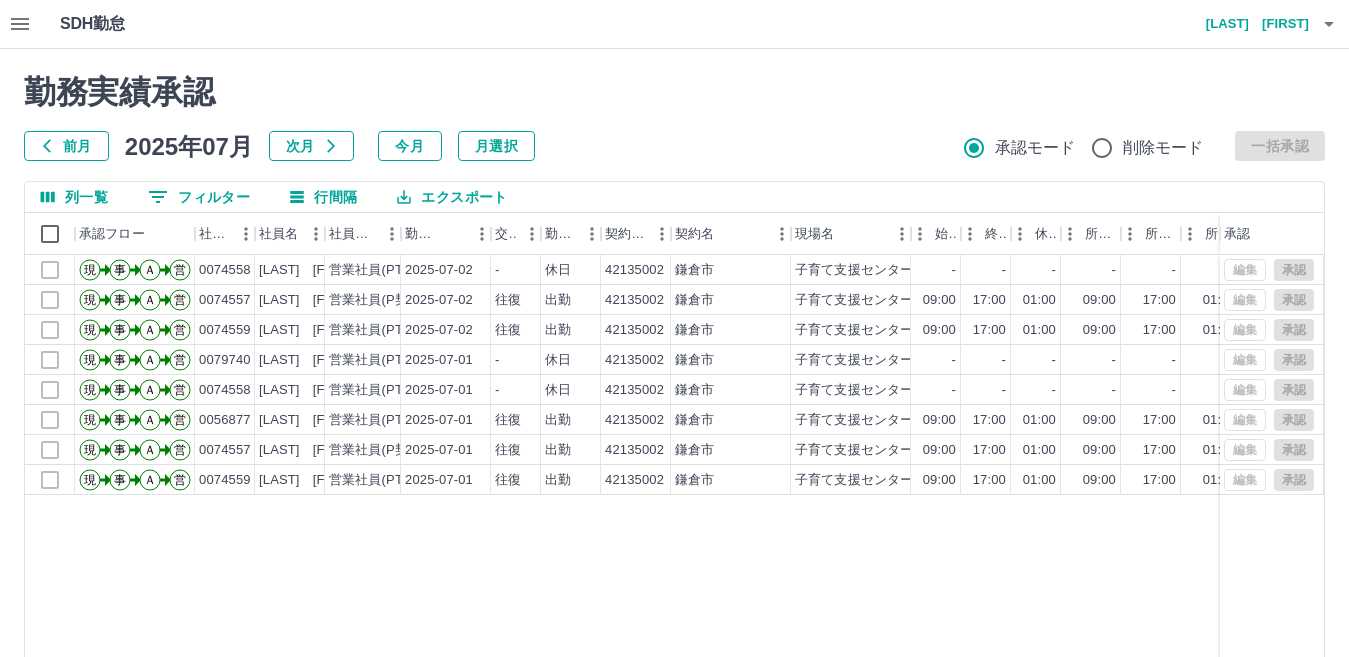 click on "今月" at bounding box center [410, 146] 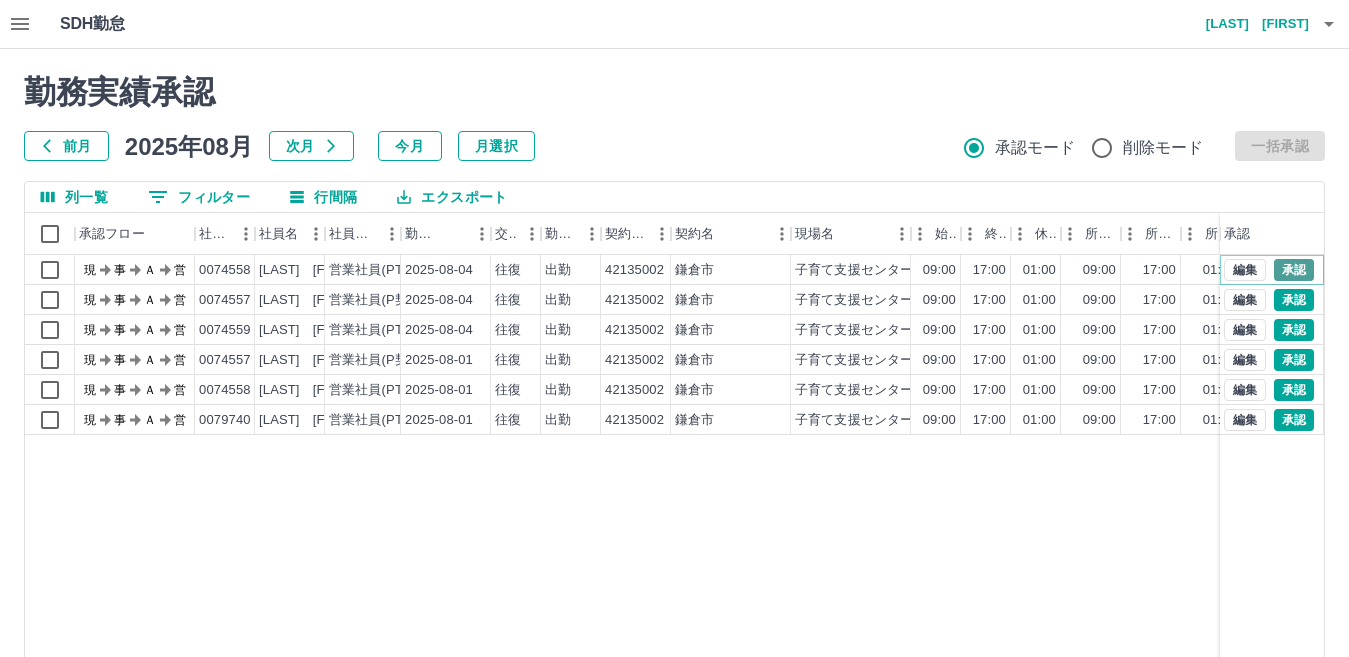 click on "承認" at bounding box center [1294, 270] 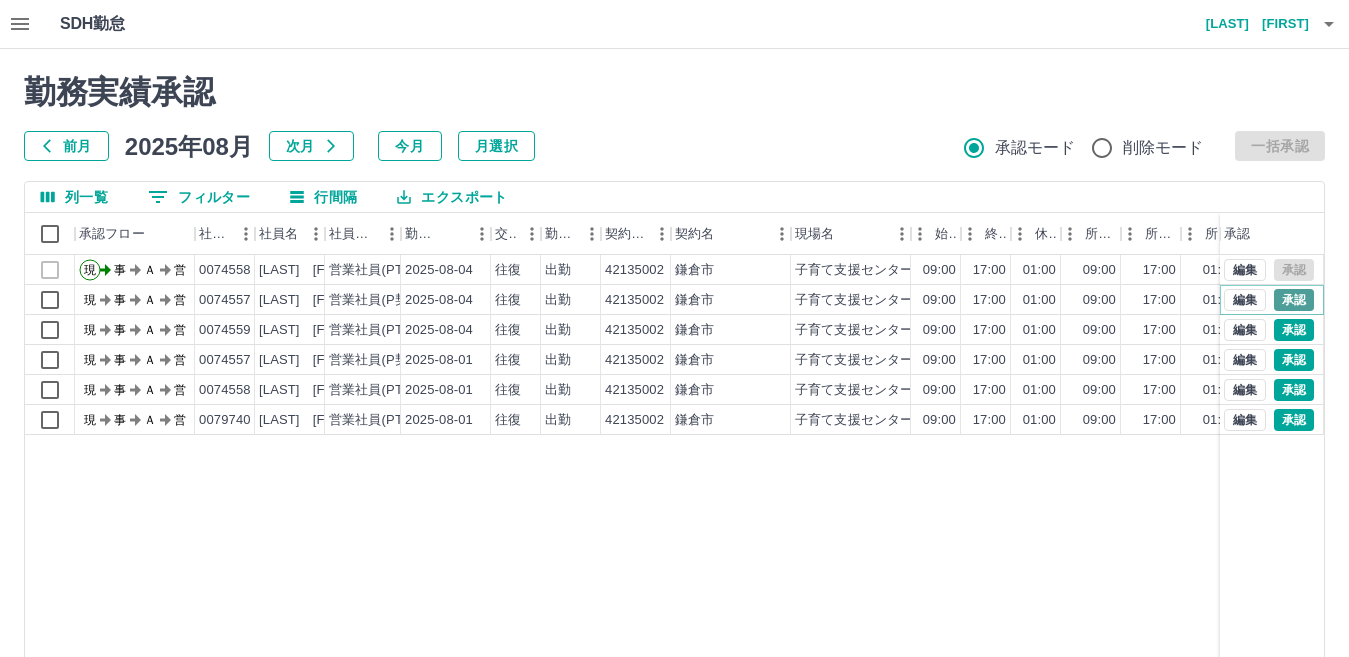 click on "承認" at bounding box center [1294, 300] 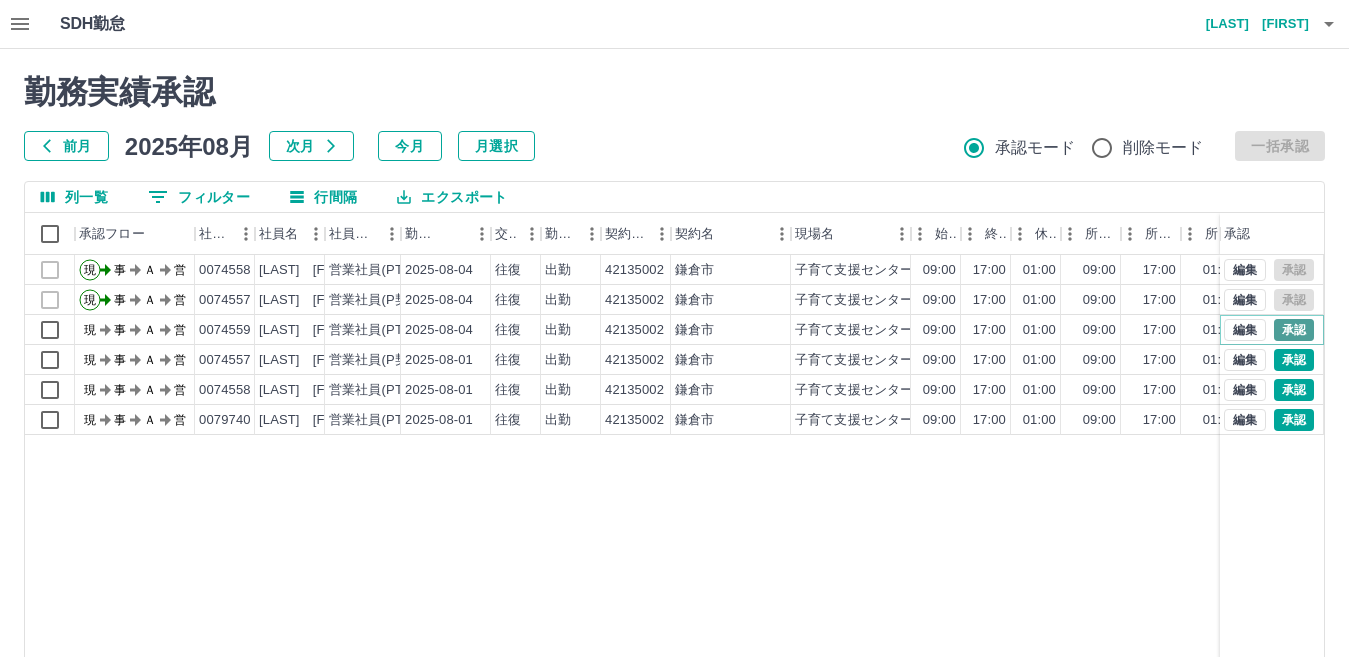 click on "承認" at bounding box center (1294, 330) 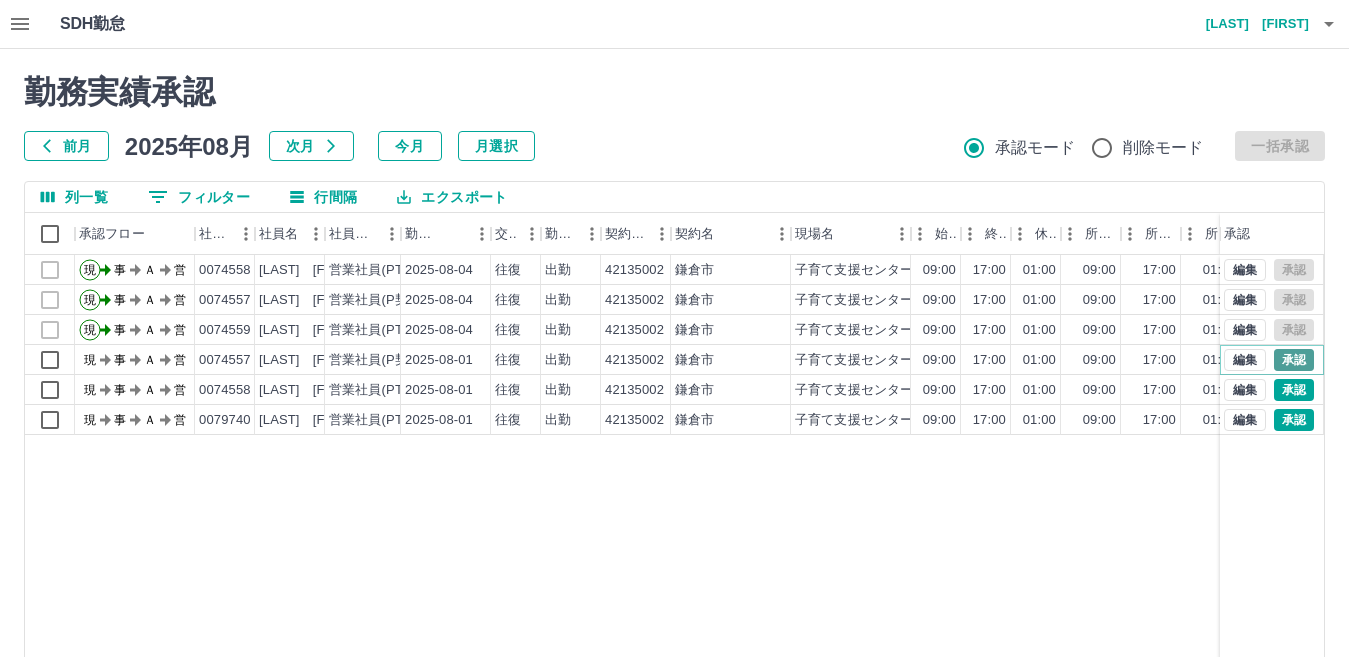 click on "承認" at bounding box center [1294, 360] 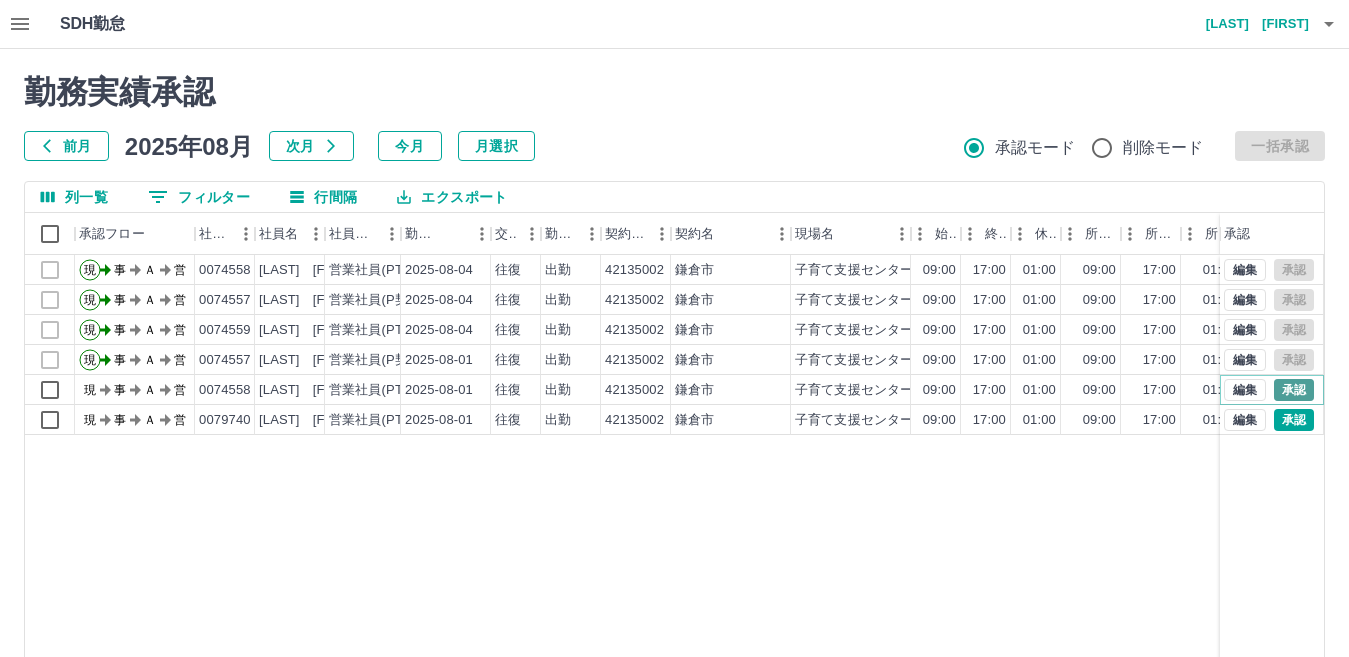 click on "承認" at bounding box center (1294, 390) 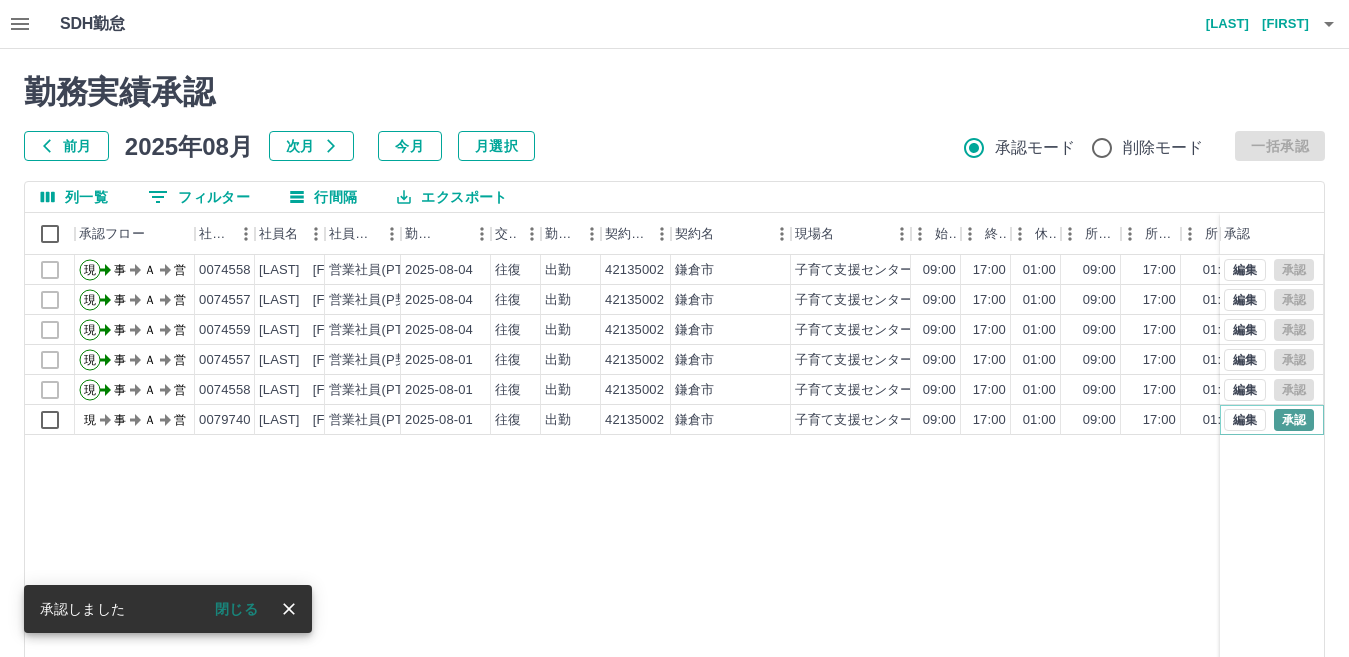 click on "承認" at bounding box center (1294, 420) 